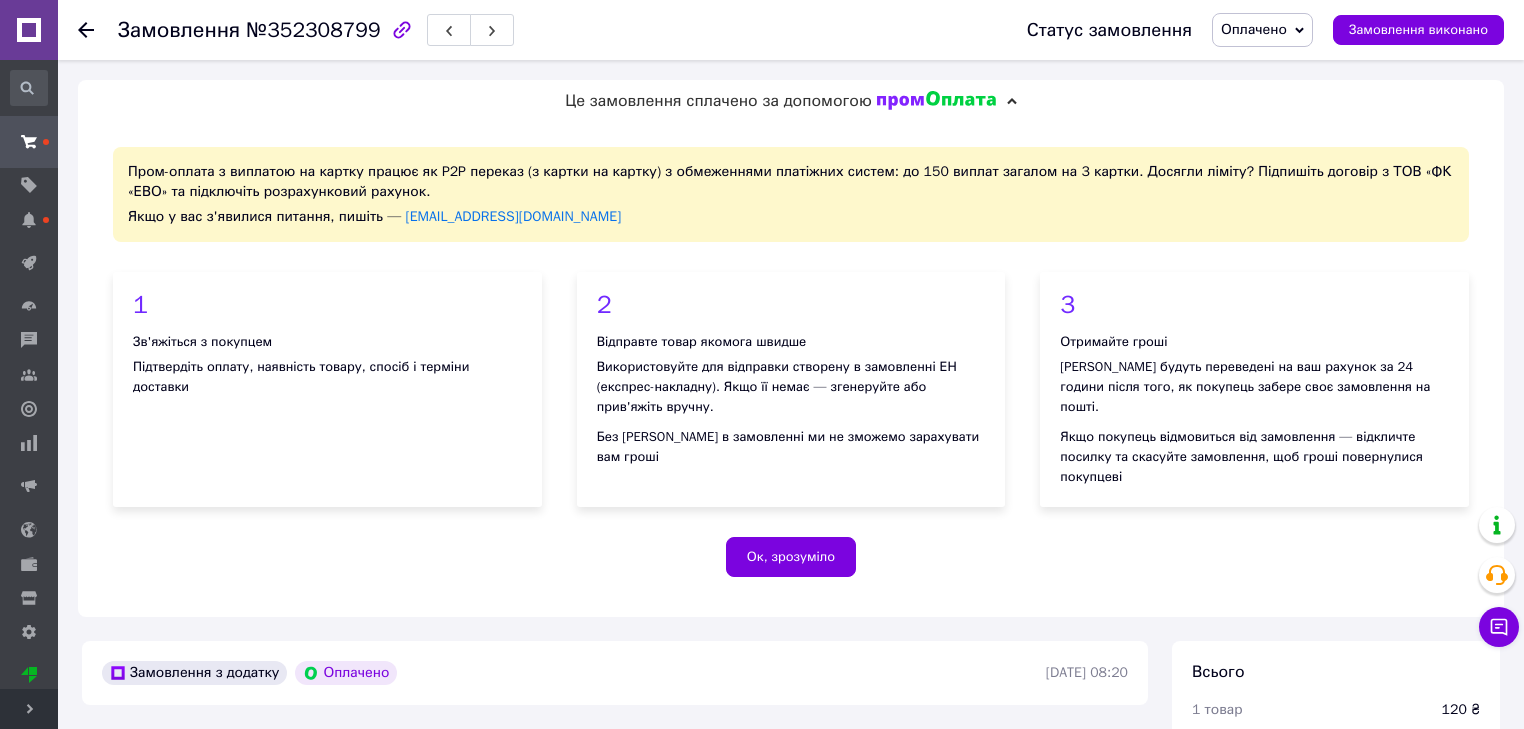 scroll, scrollTop: 703, scrollLeft: 0, axis: vertical 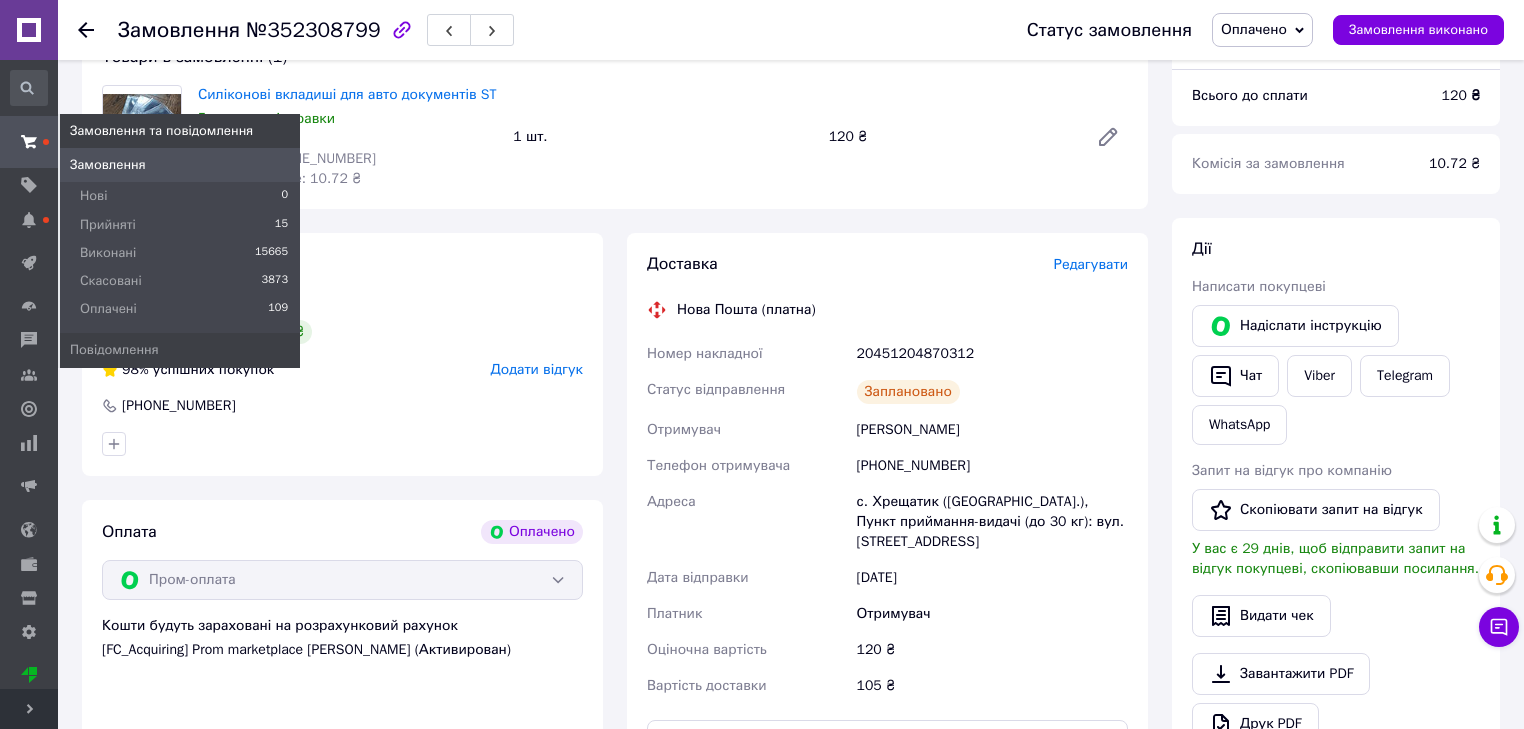 click 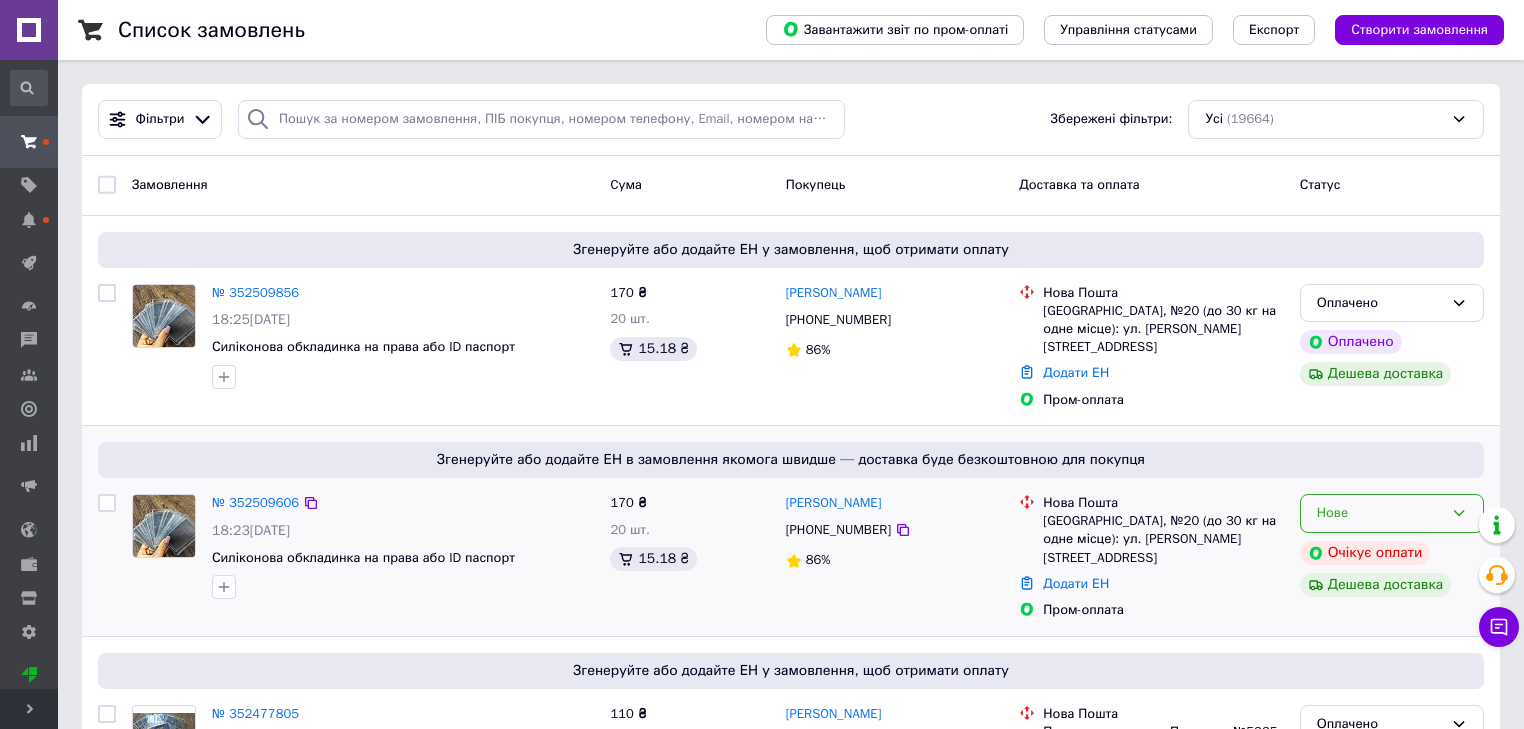 click on "Нове" at bounding box center (1392, 513) 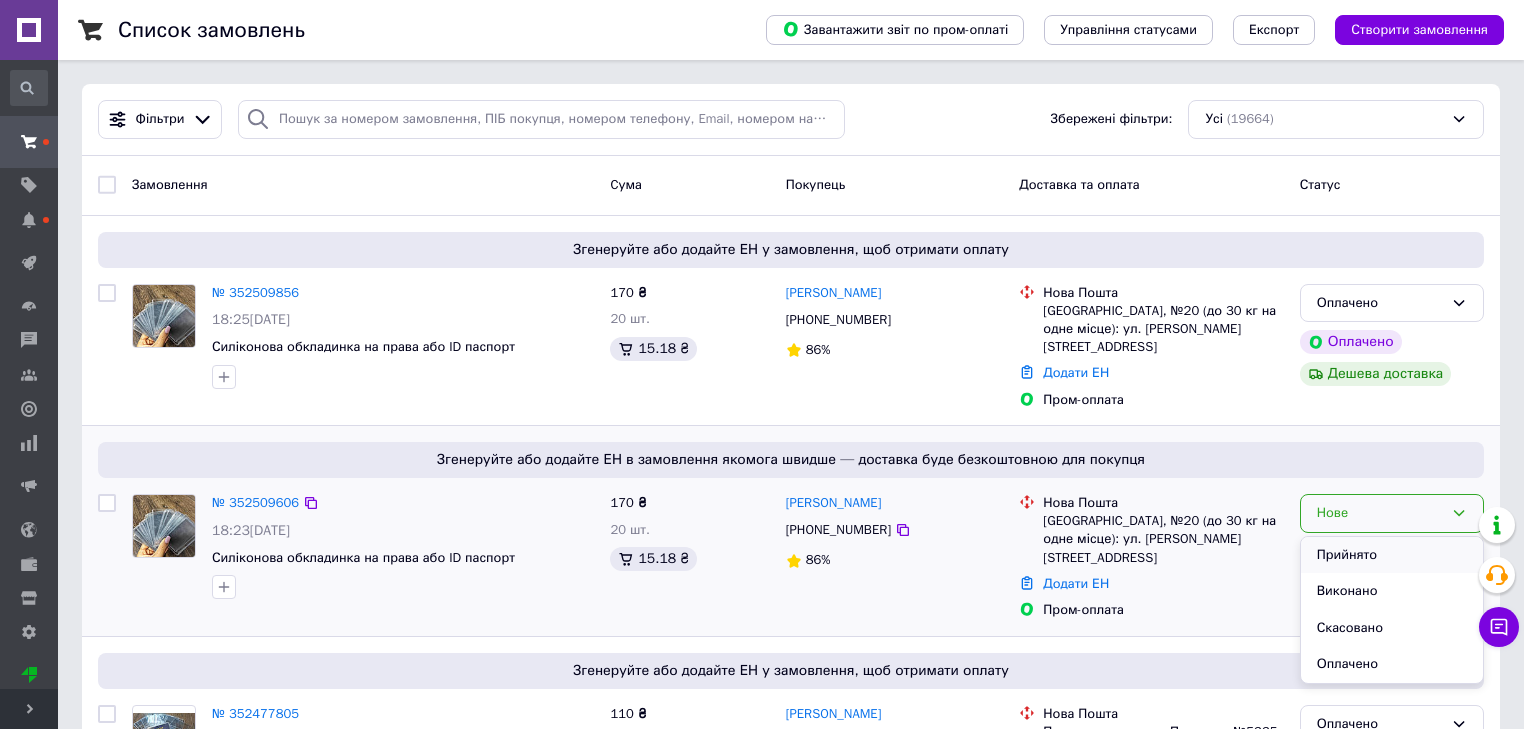 drag, startPoint x: 1392, startPoint y: 533, endPoint x: 1380, endPoint y: 533, distance: 12 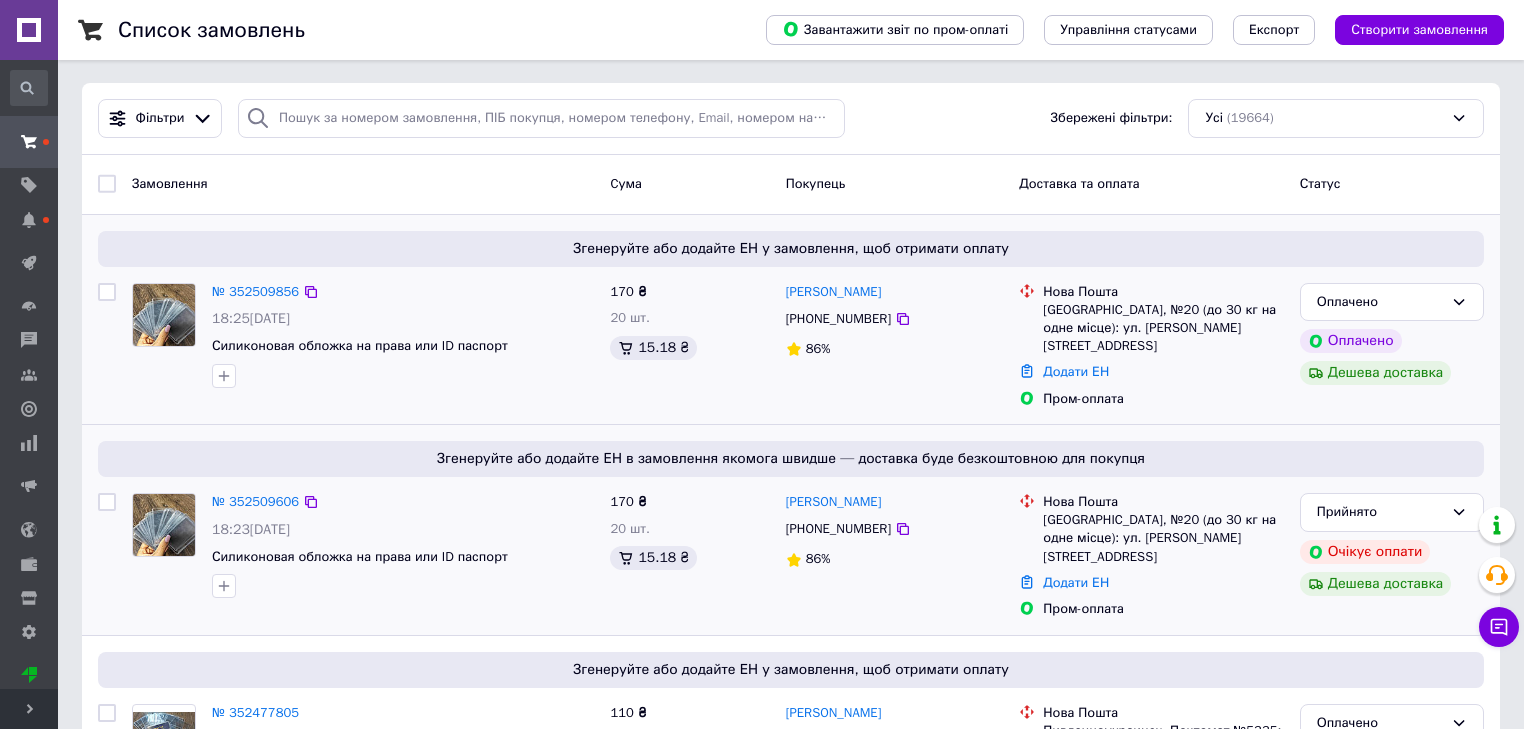scroll, scrollTop: 0, scrollLeft: 0, axis: both 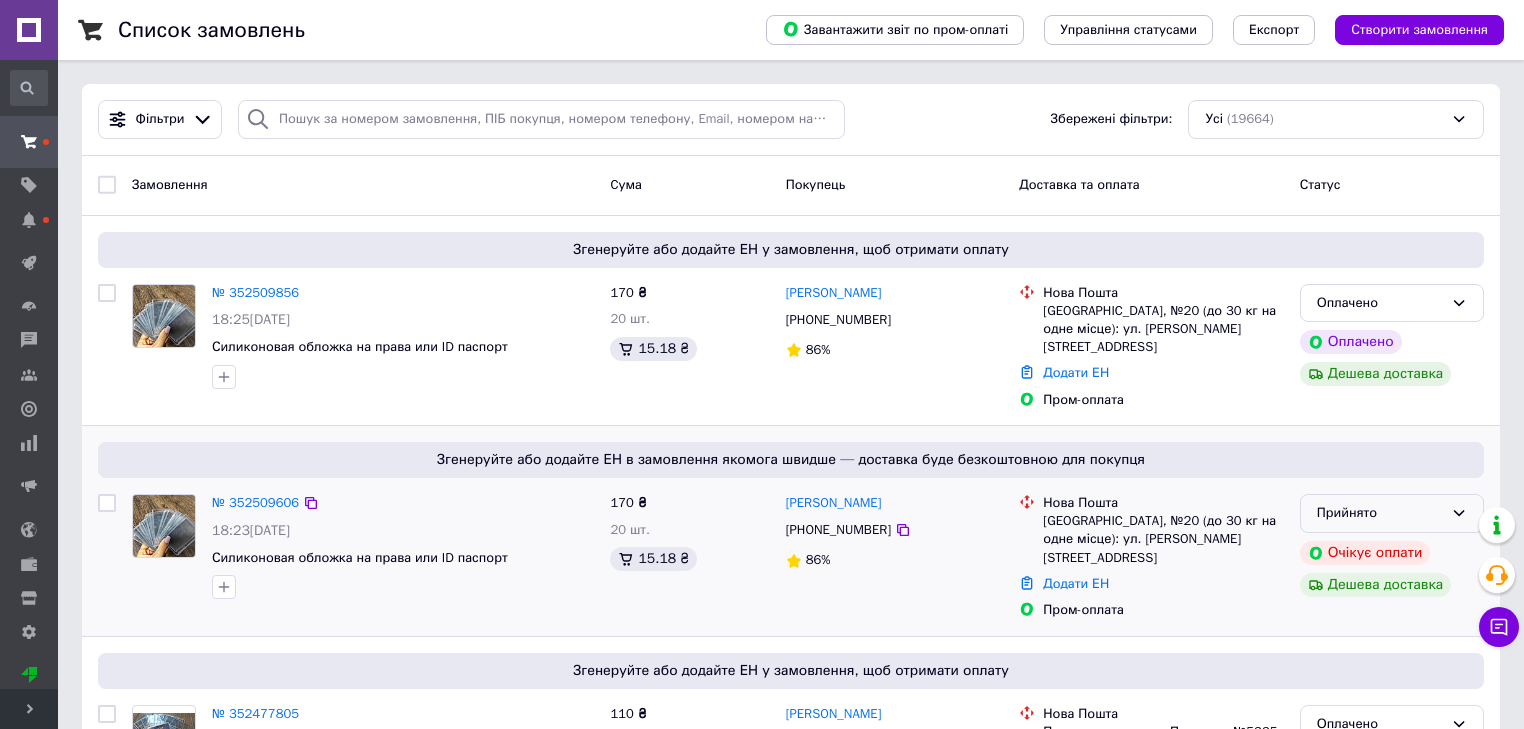 click on "Прийнято" at bounding box center (1380, 513) 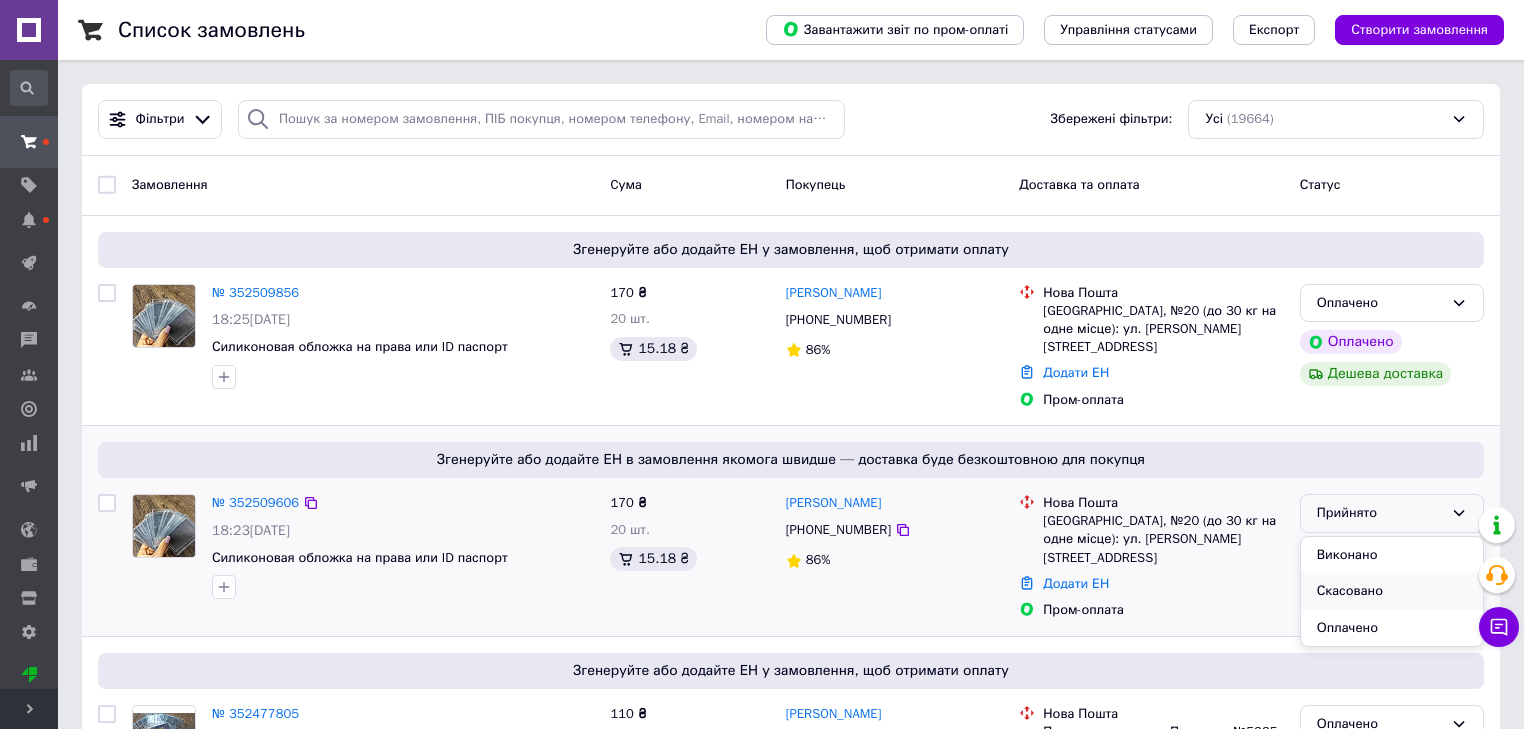 click on "Скасовано" at bounding box center [1392, 591] 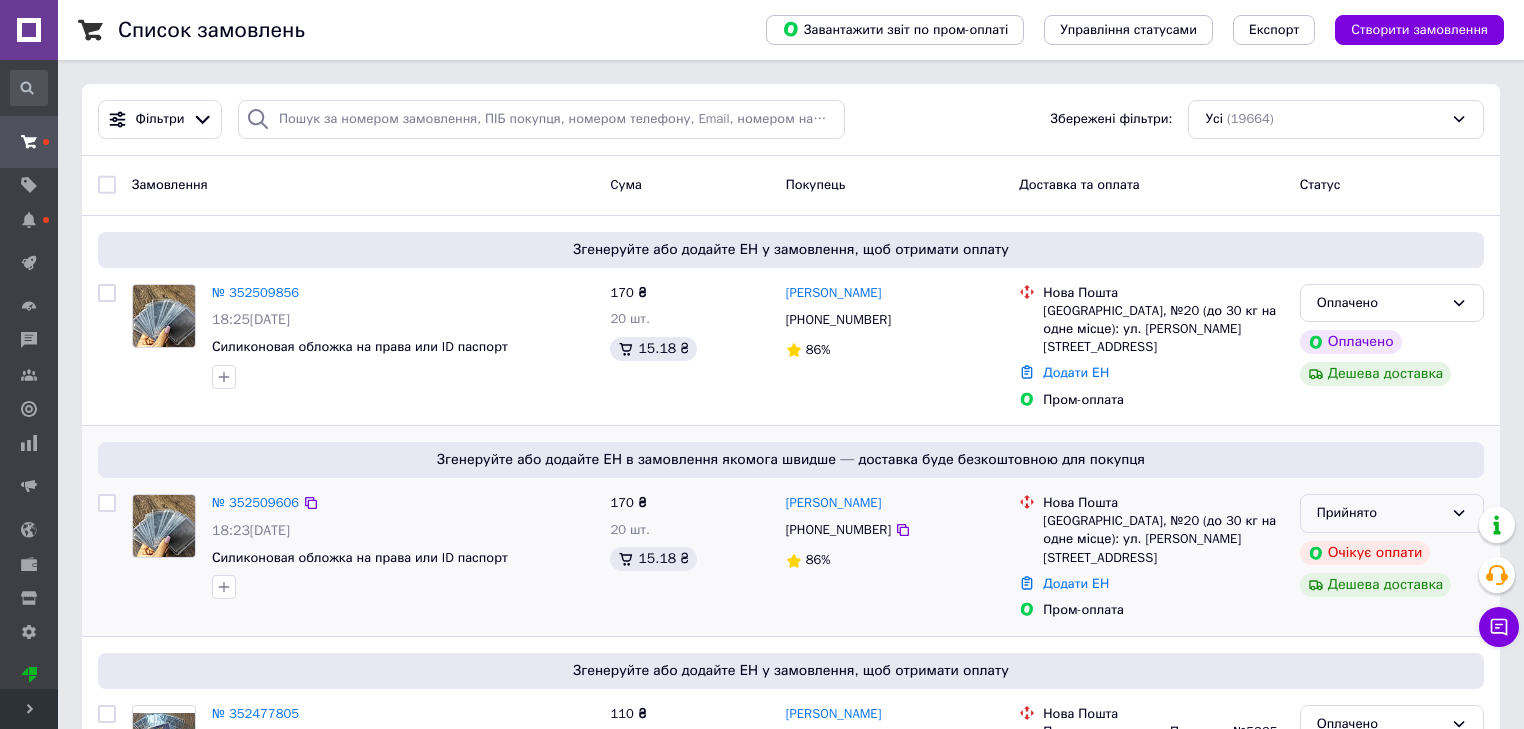 click on "Прийнято" at bounding box center [1392, 513] 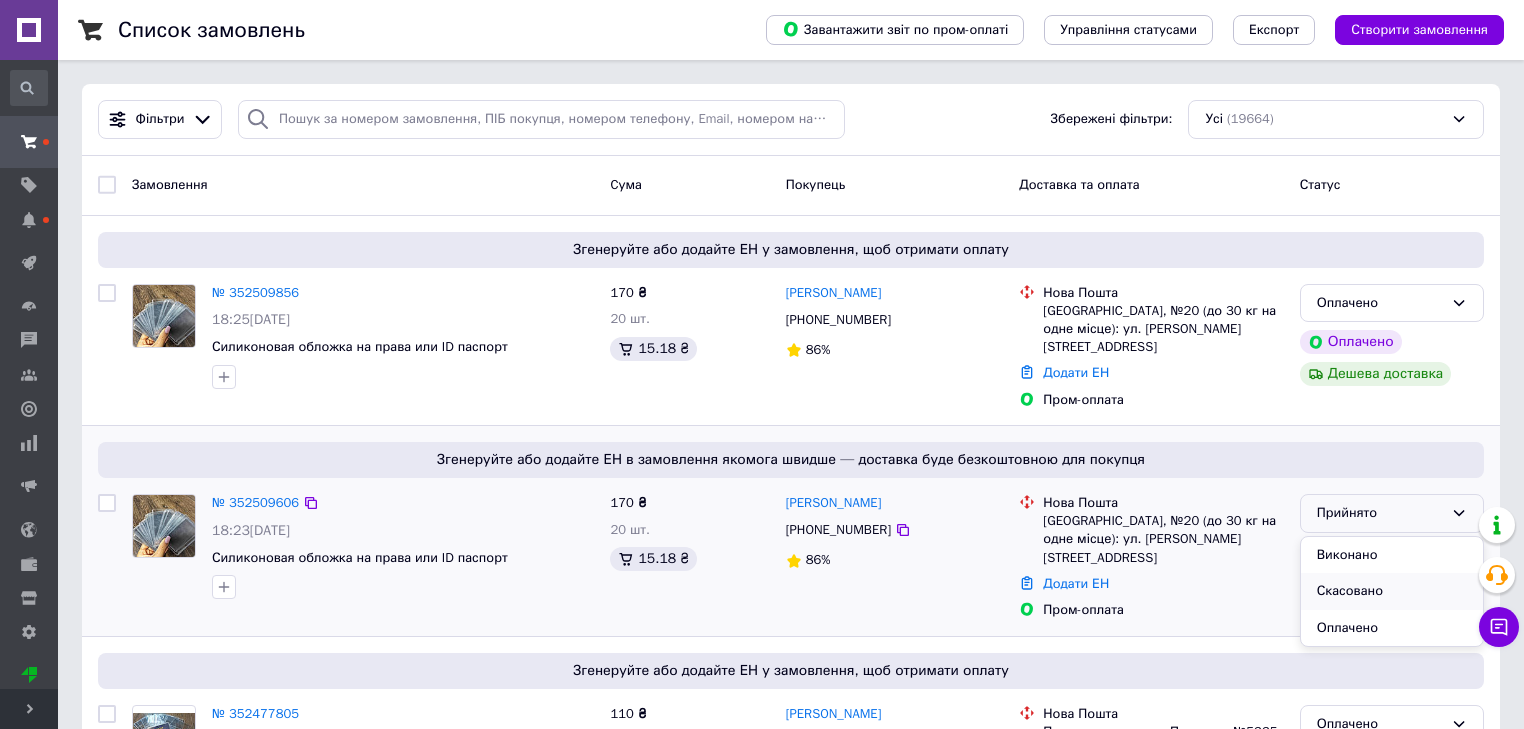 click on "Скасовано" at bounding box center (1392, 591) 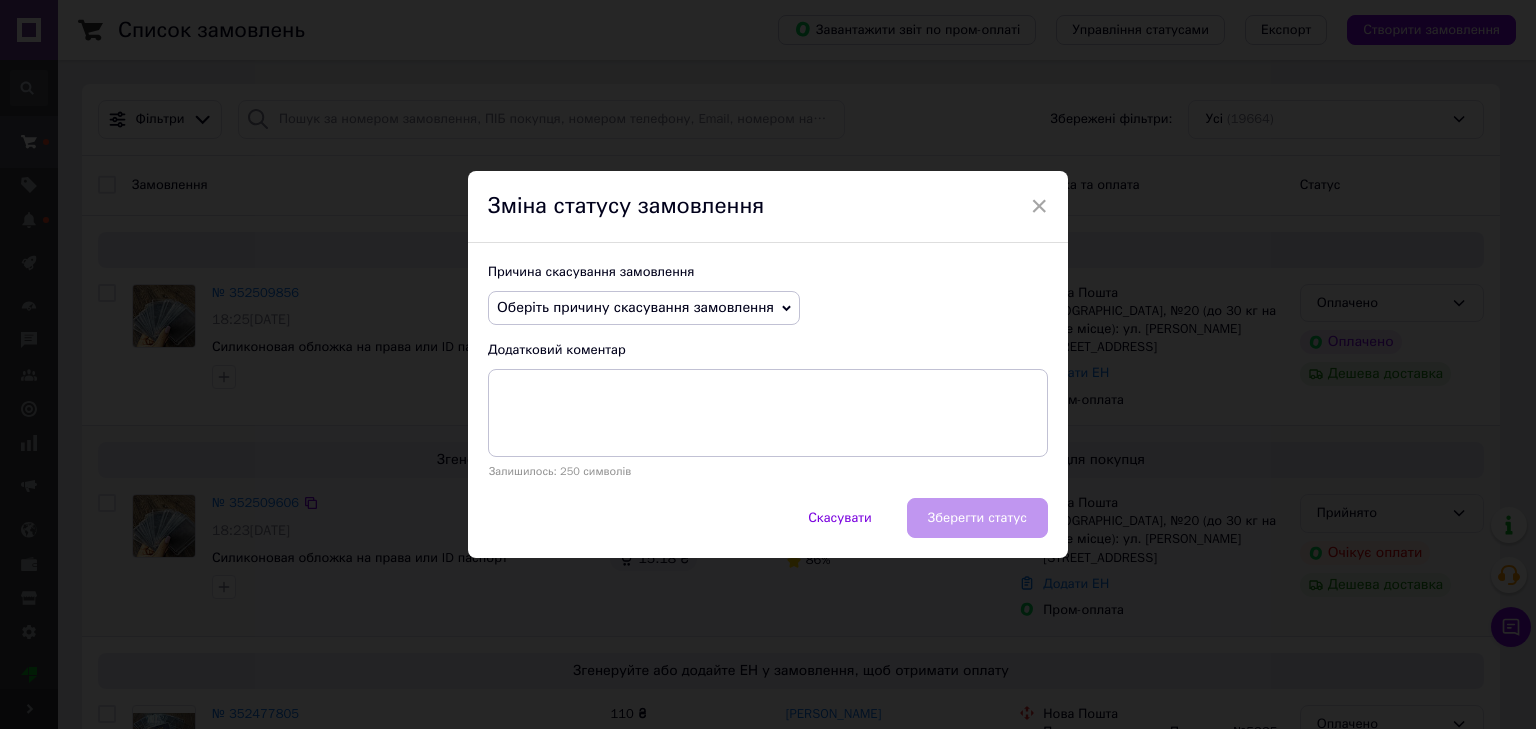 click on "Оберіть причину скасування замовлення" at bounding box center [635, 307] 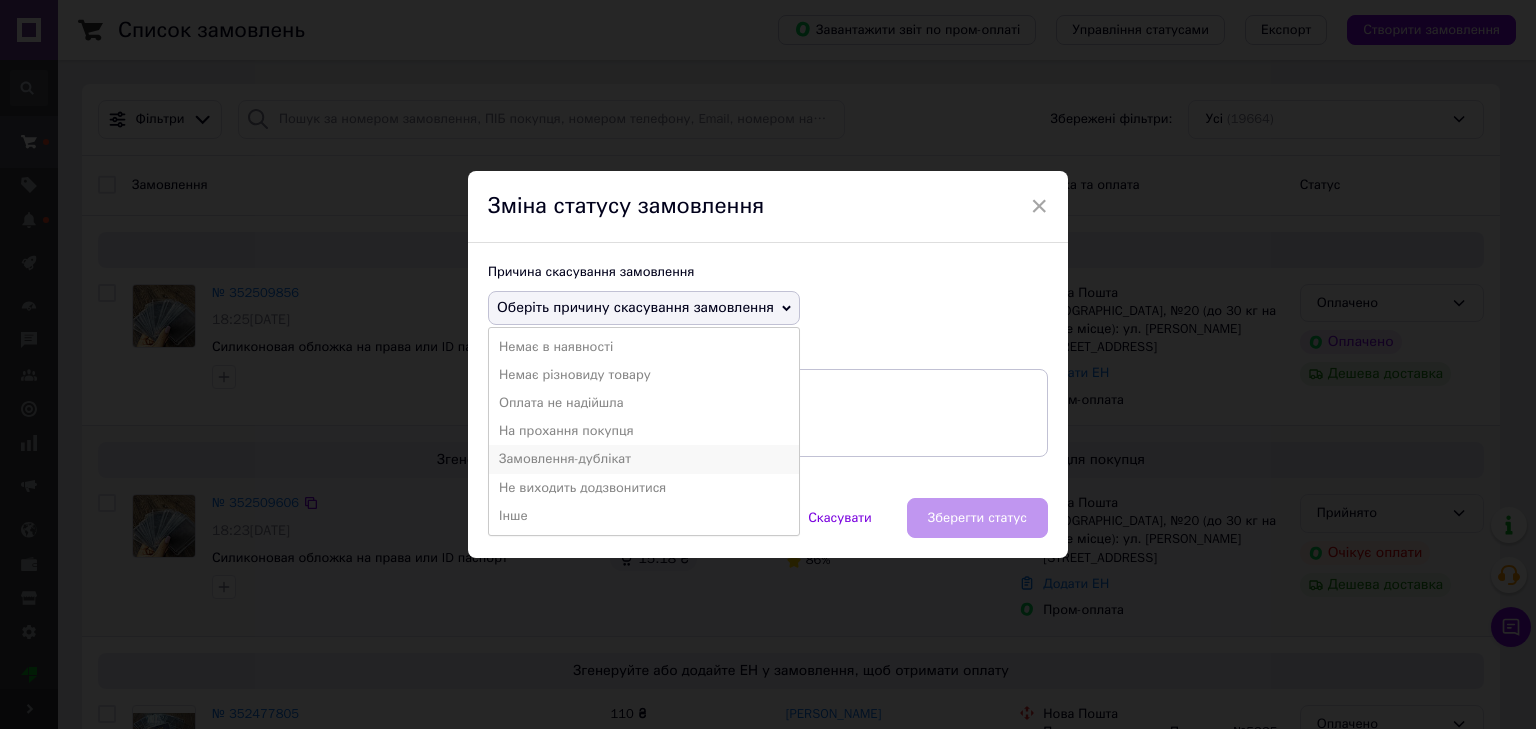 click on "Замовлення-дублікат" at bounding box center [644, 459] 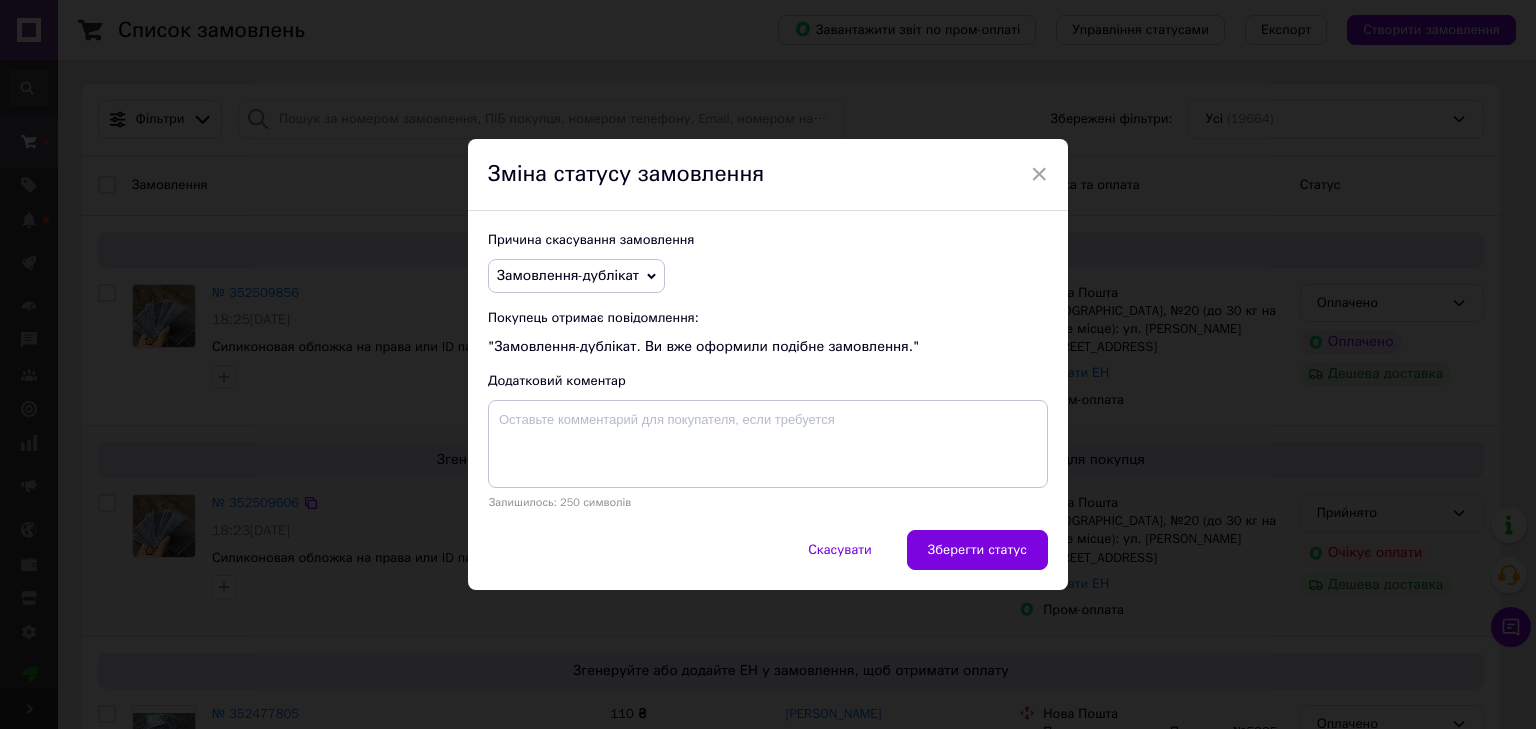 click on "Зберегти статус" at bounding box center [977, 550] 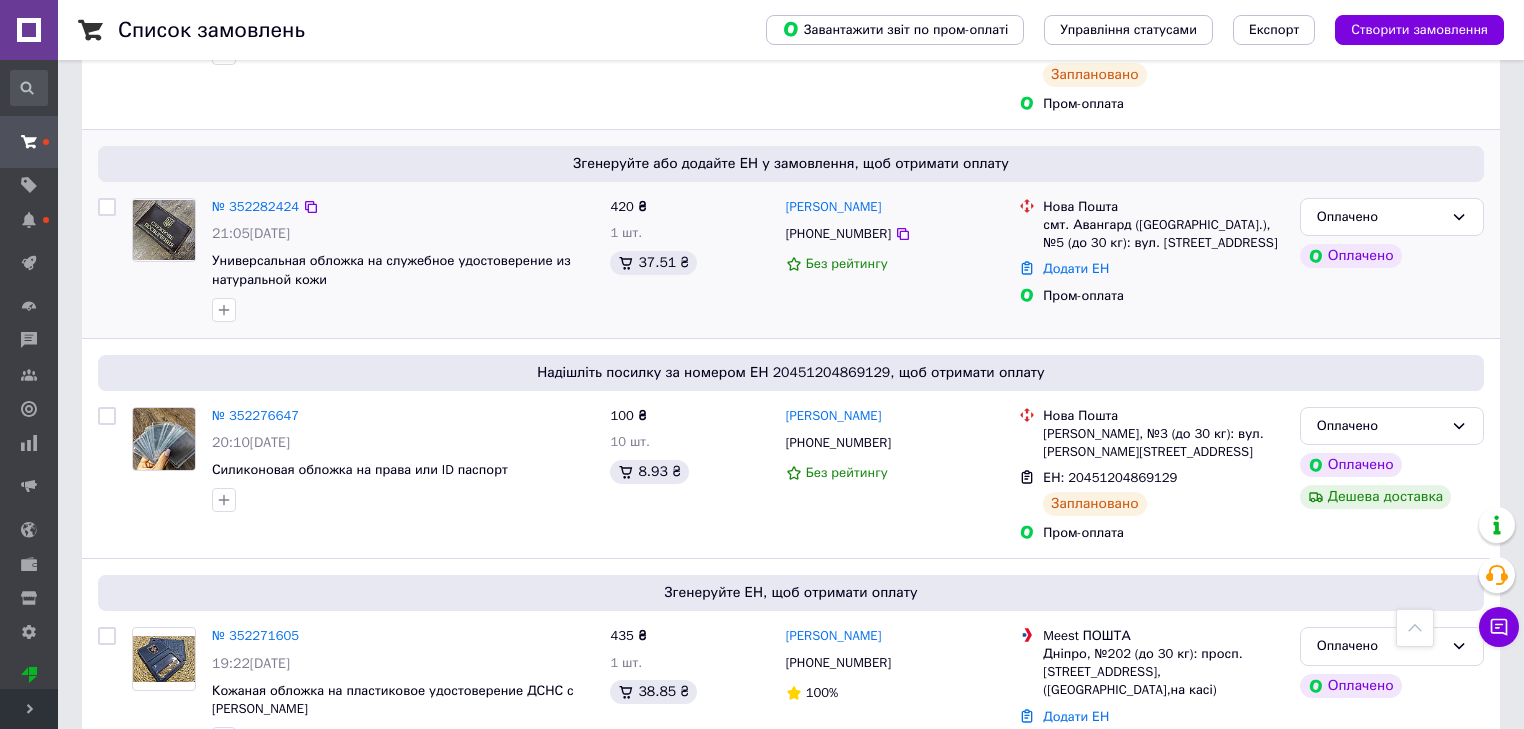 scroll, scrollTop: 2220, scrollLeft: 0, axis: vertical 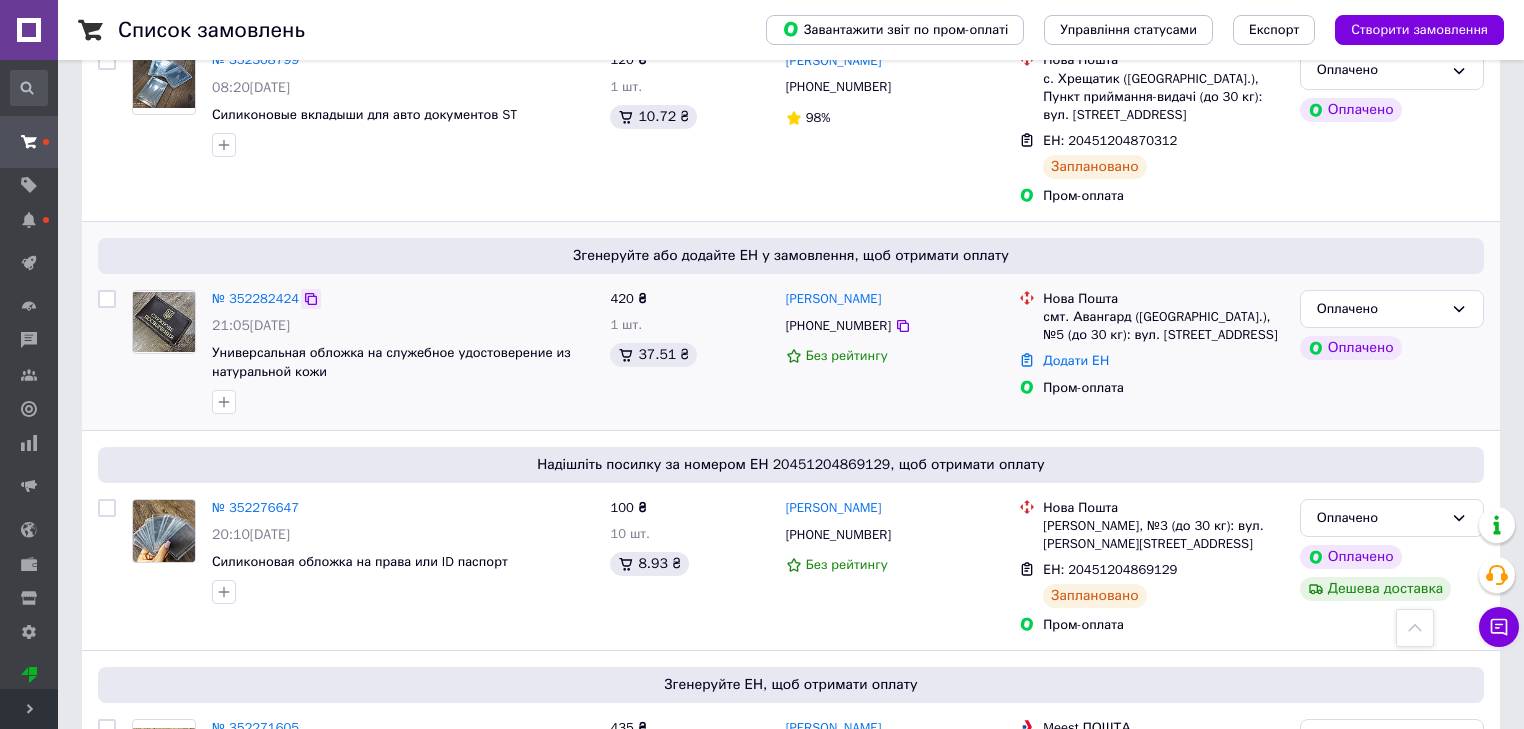 click 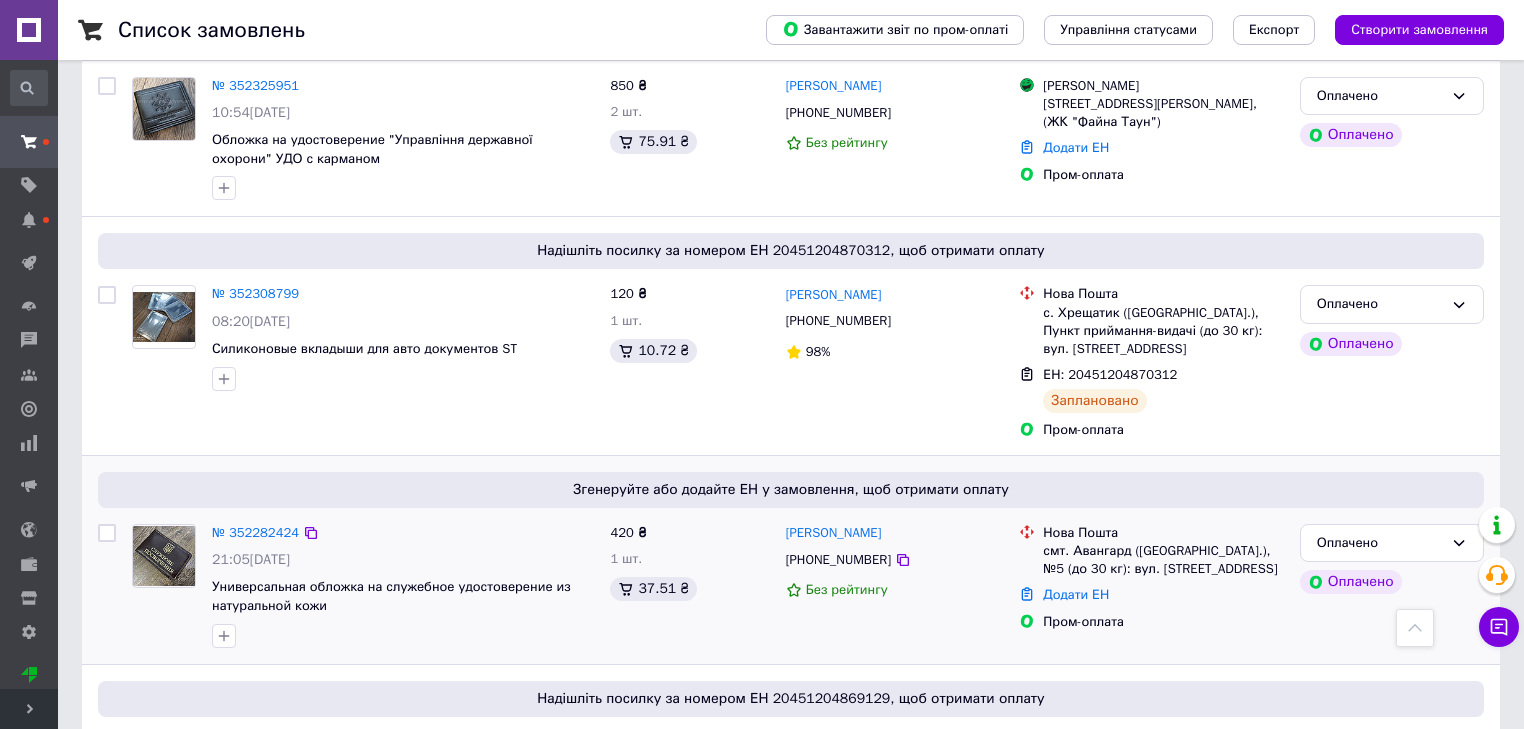 scroll, scrollTop: 1980, scrollLeft: 0, axis: vertical 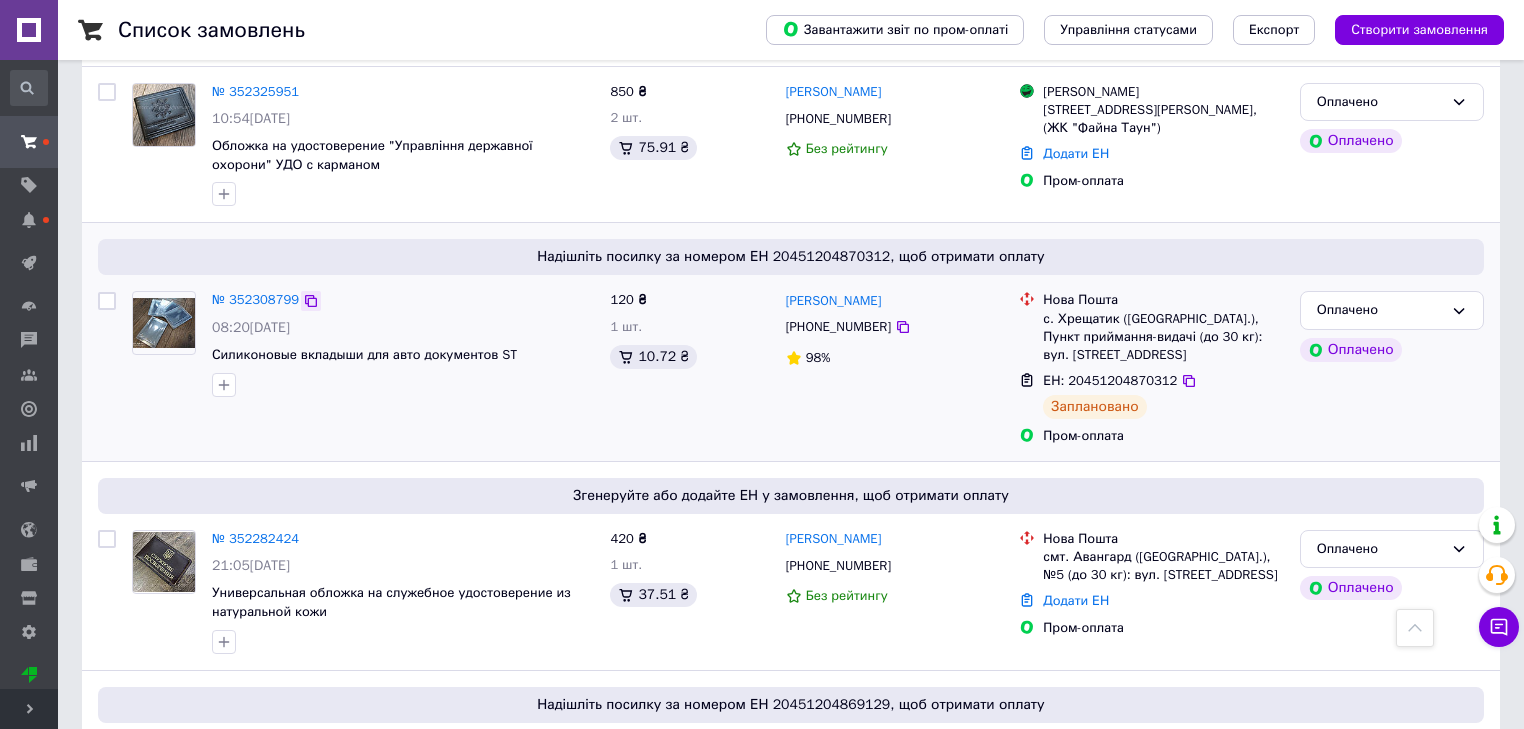 click 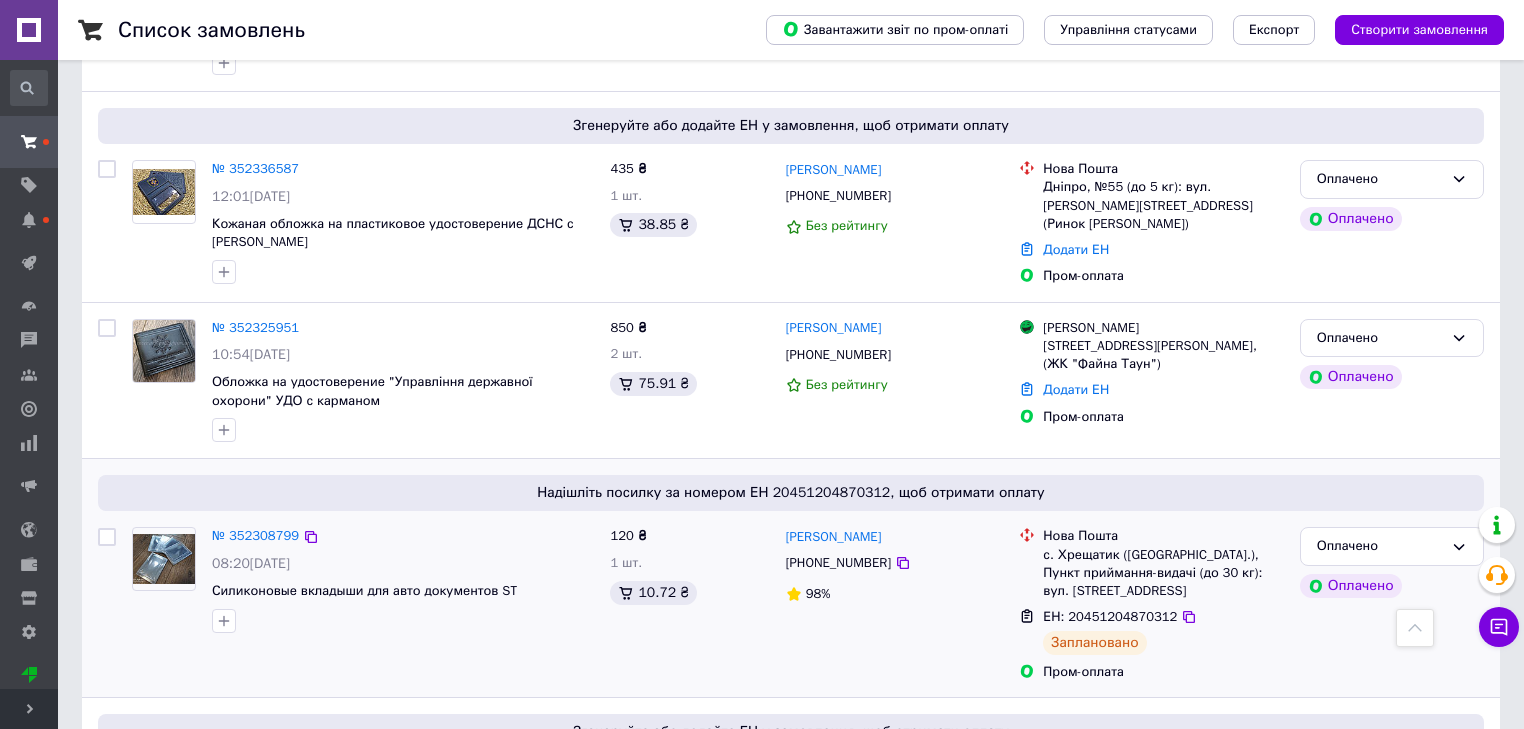 scroll, scrollTop: 1740, scrollLeft: 0, axis: vertical 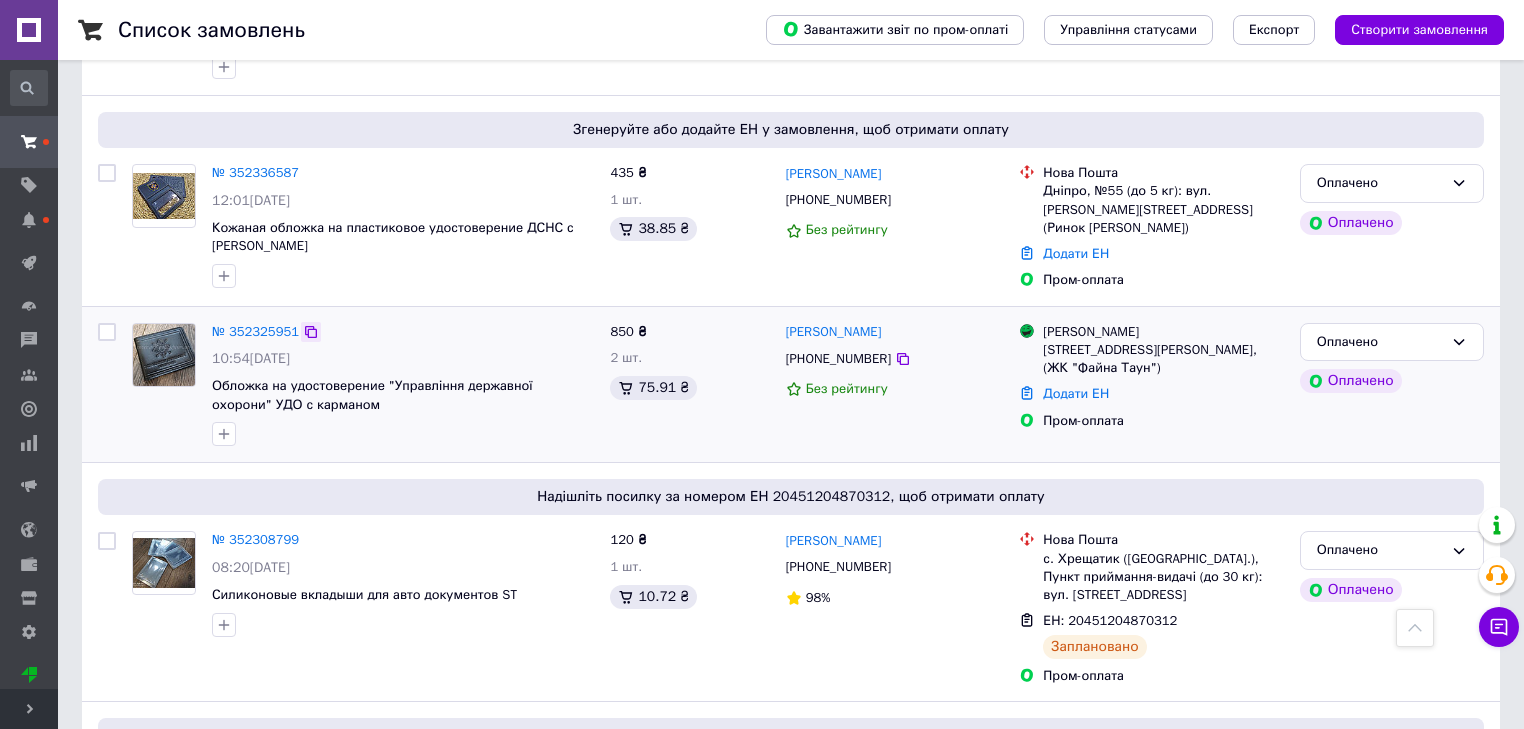 click 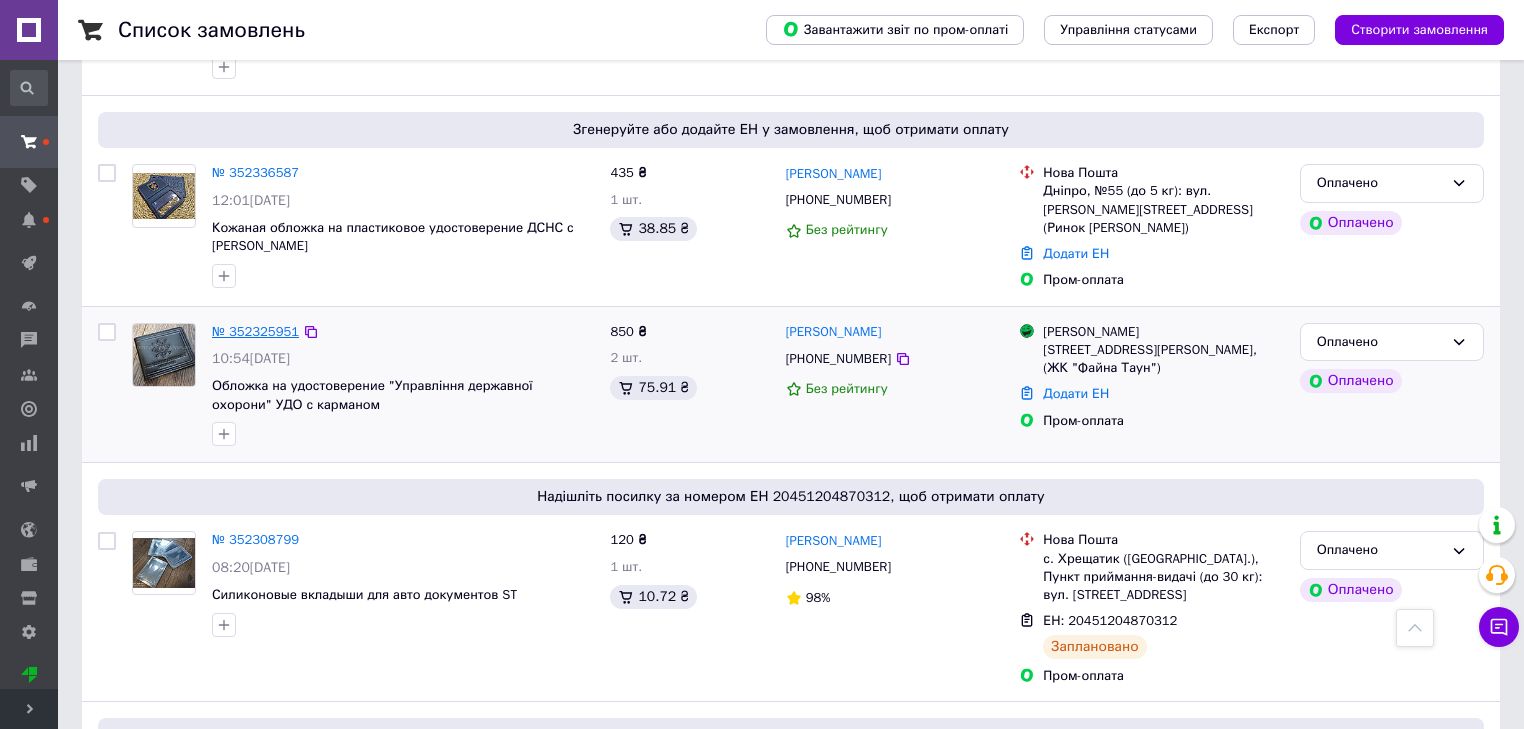 click on "№ 352325951" at bounding box center (255, 331) 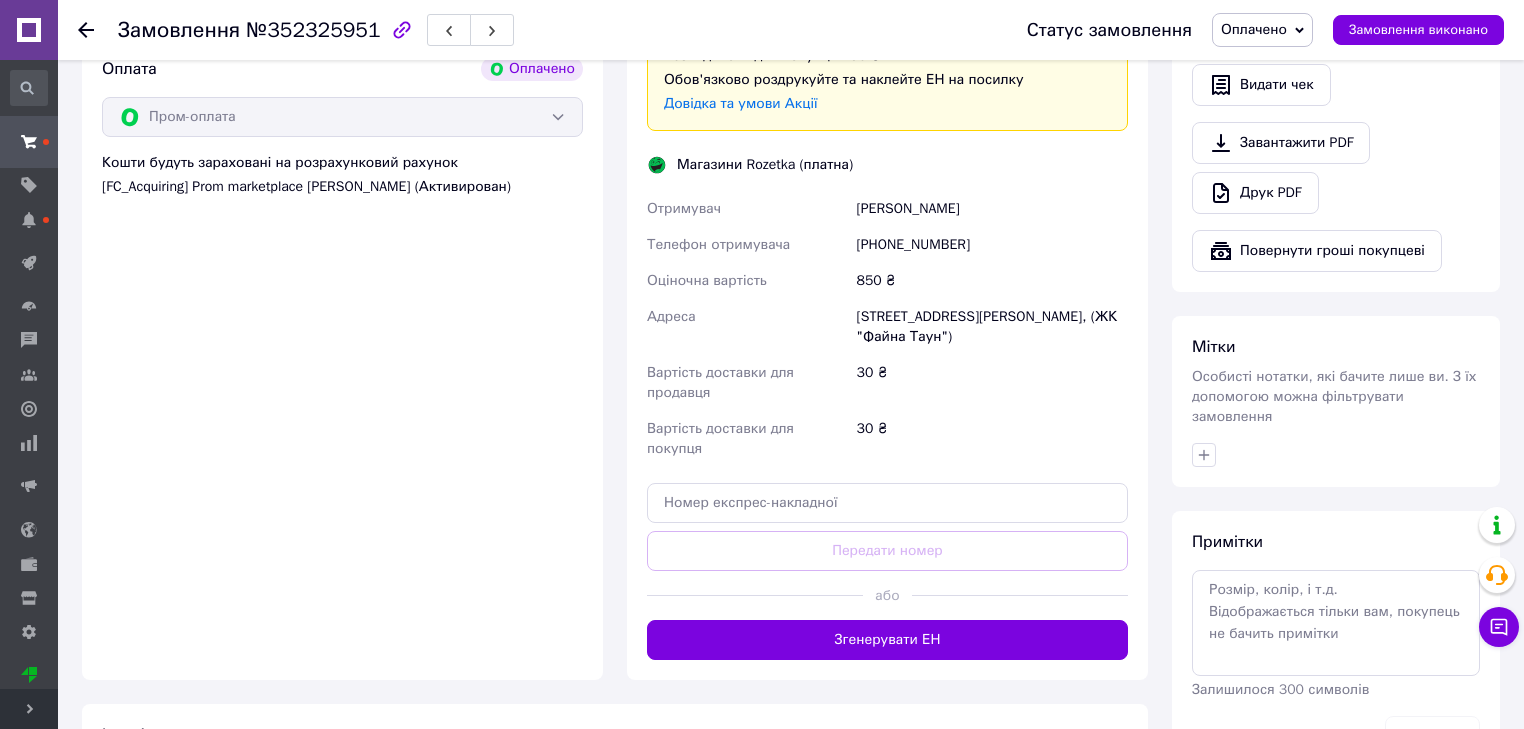 scroll, scrollTop: 1410, scrollLeft: 0, axis: vertical 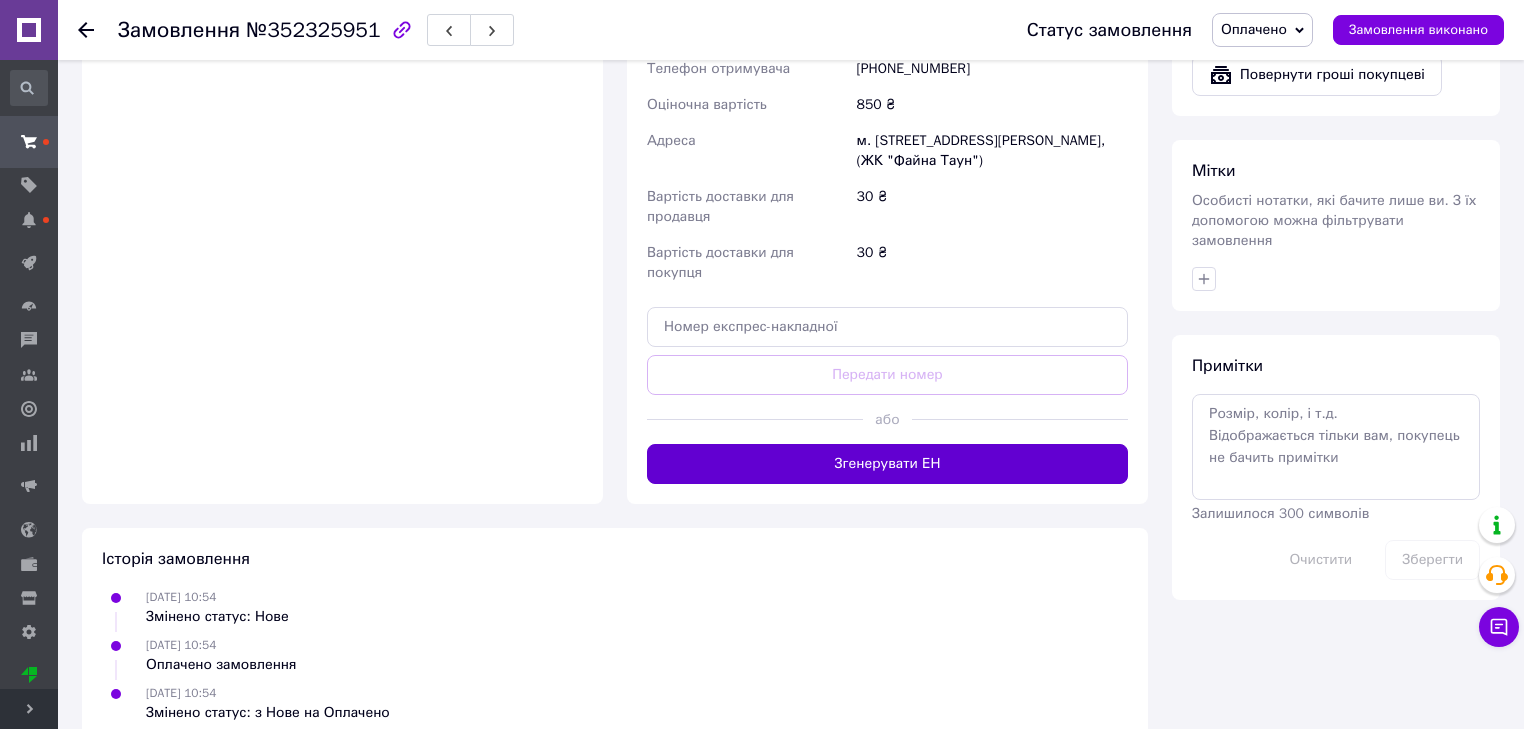 click on "Згенерувати ЕН" at bounding box center [887, 464] 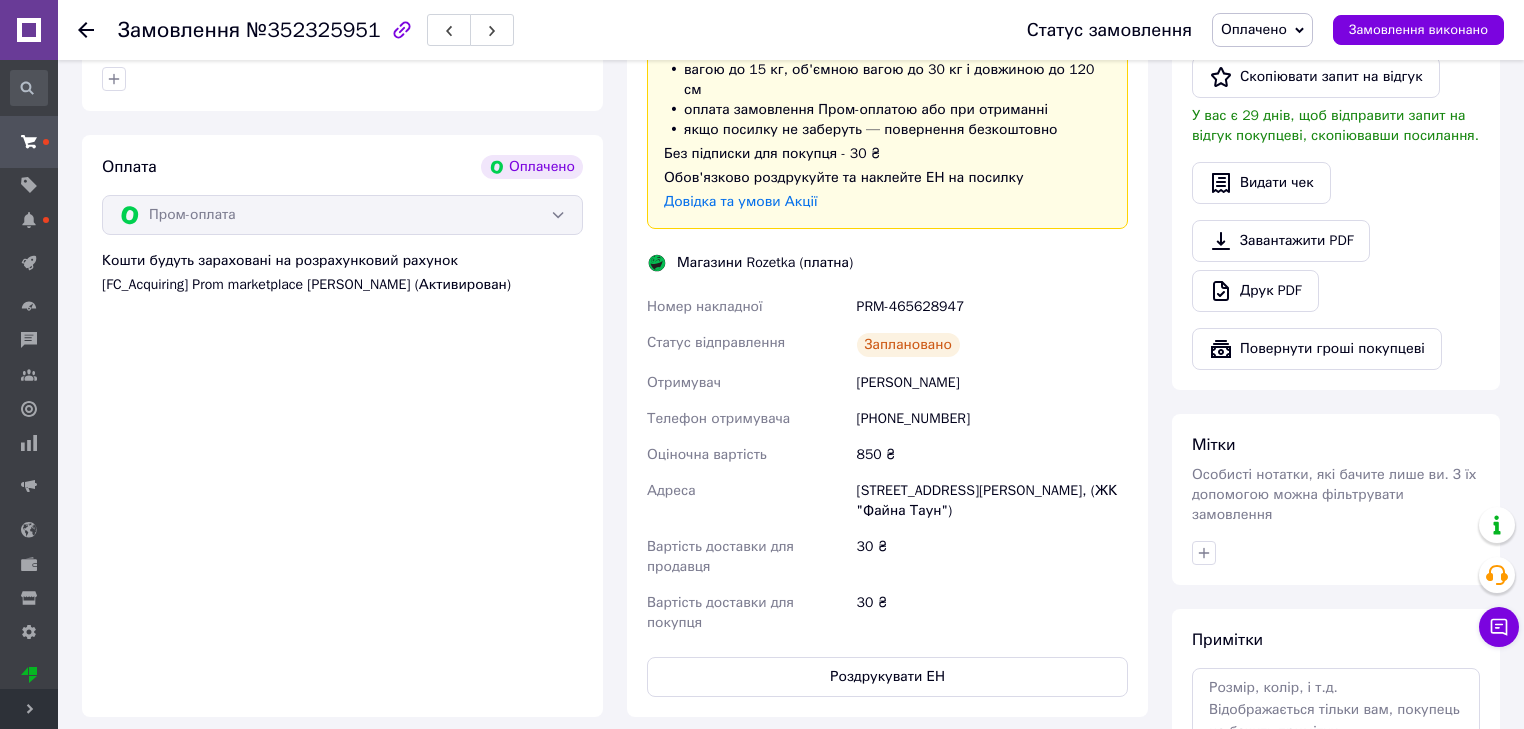 scroll, scrollTop: 1399, scrollLeft: 0, axis: vertical 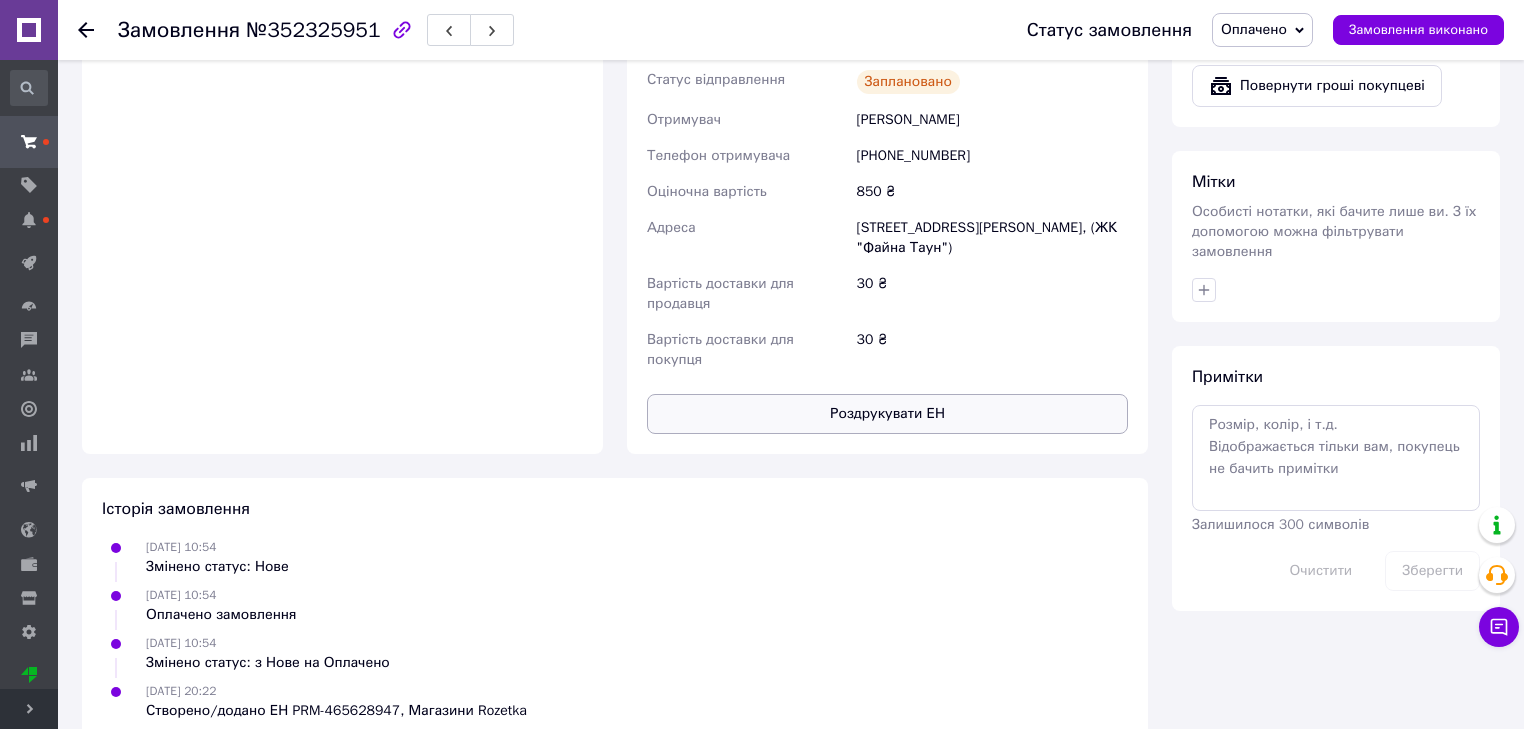 click on "Роздрукувати ЕН" at bounding box center [887, 414] 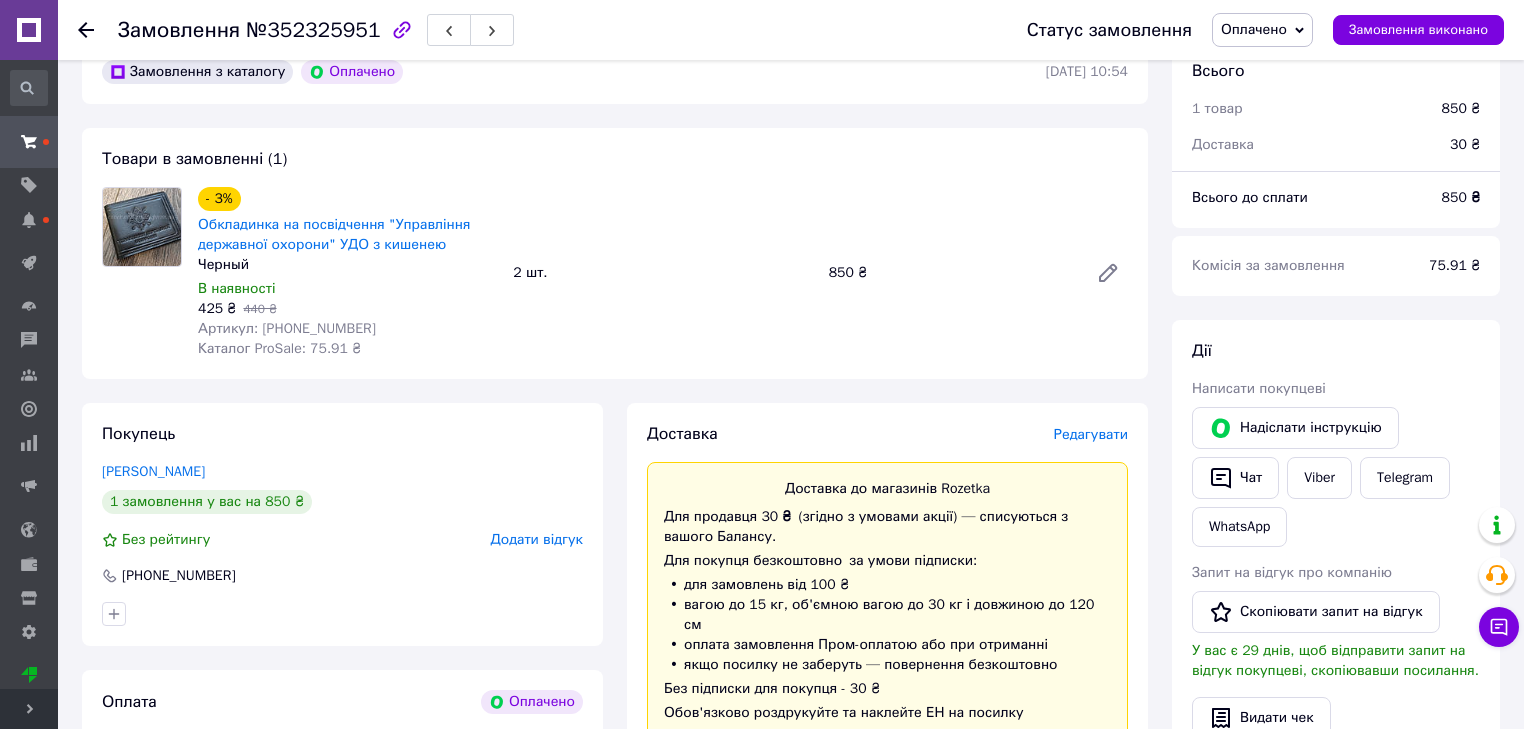 scroll, scrollTop: 599, scrollLeft: 0, axis: vertical 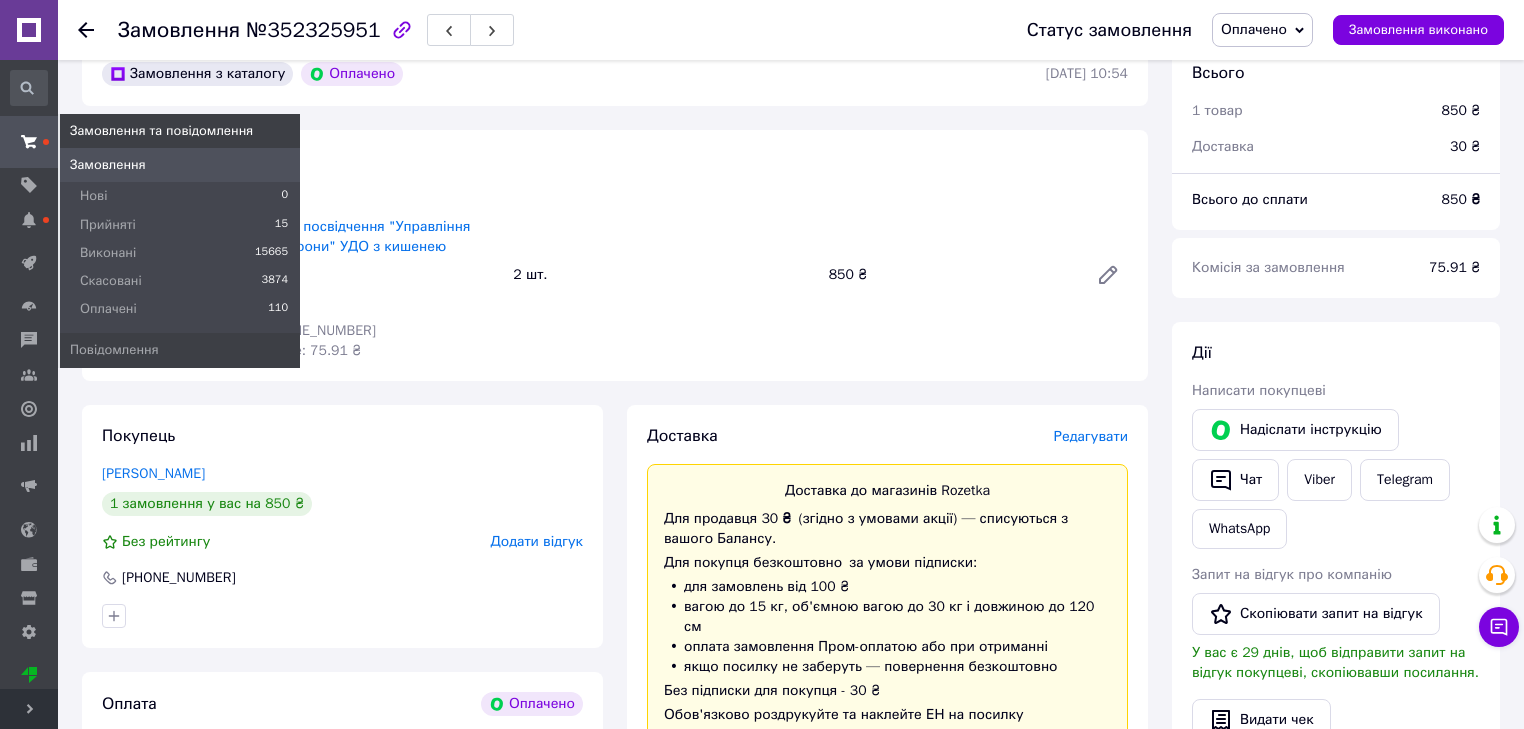 click 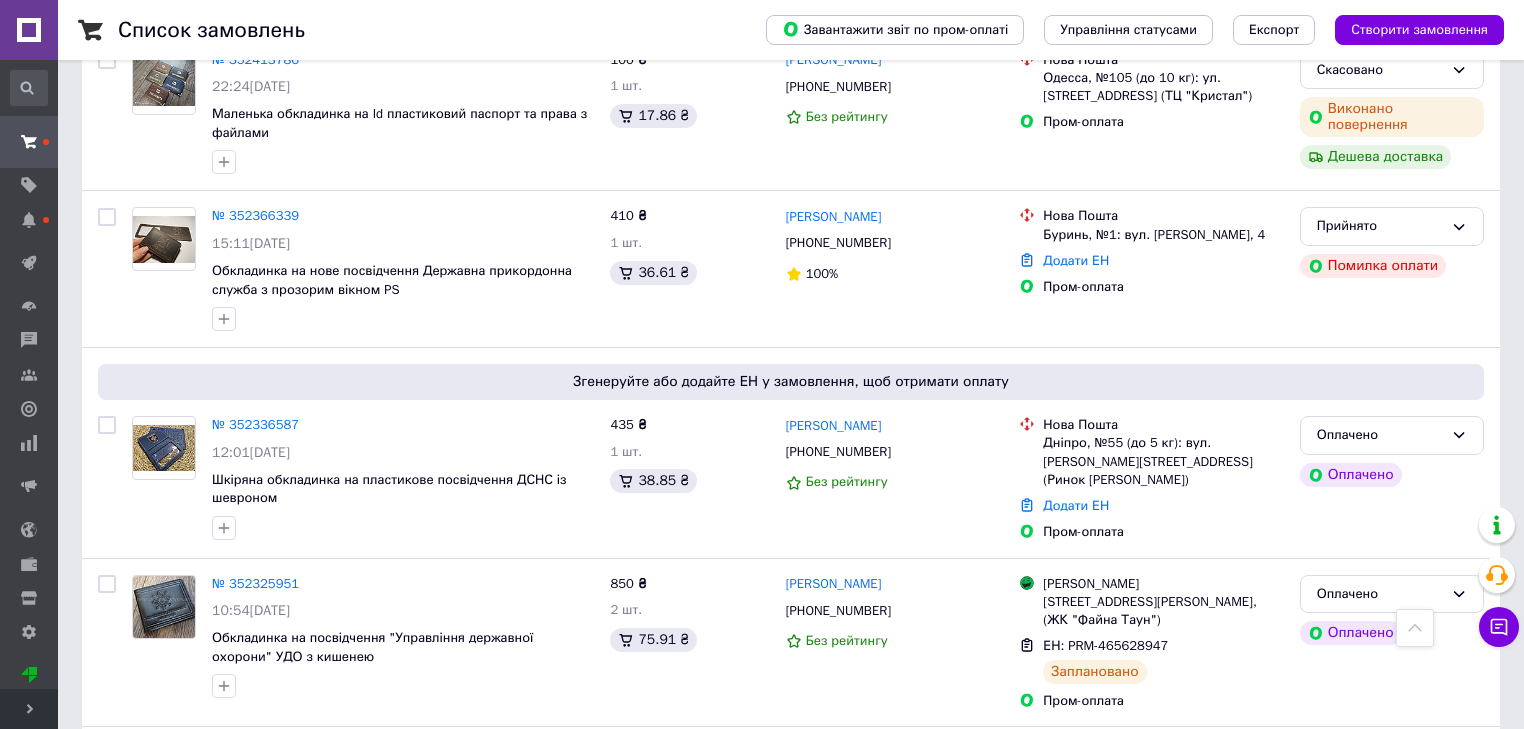 scroll, scrollTop: 1440, scrollLeft: 0, axis: vertical 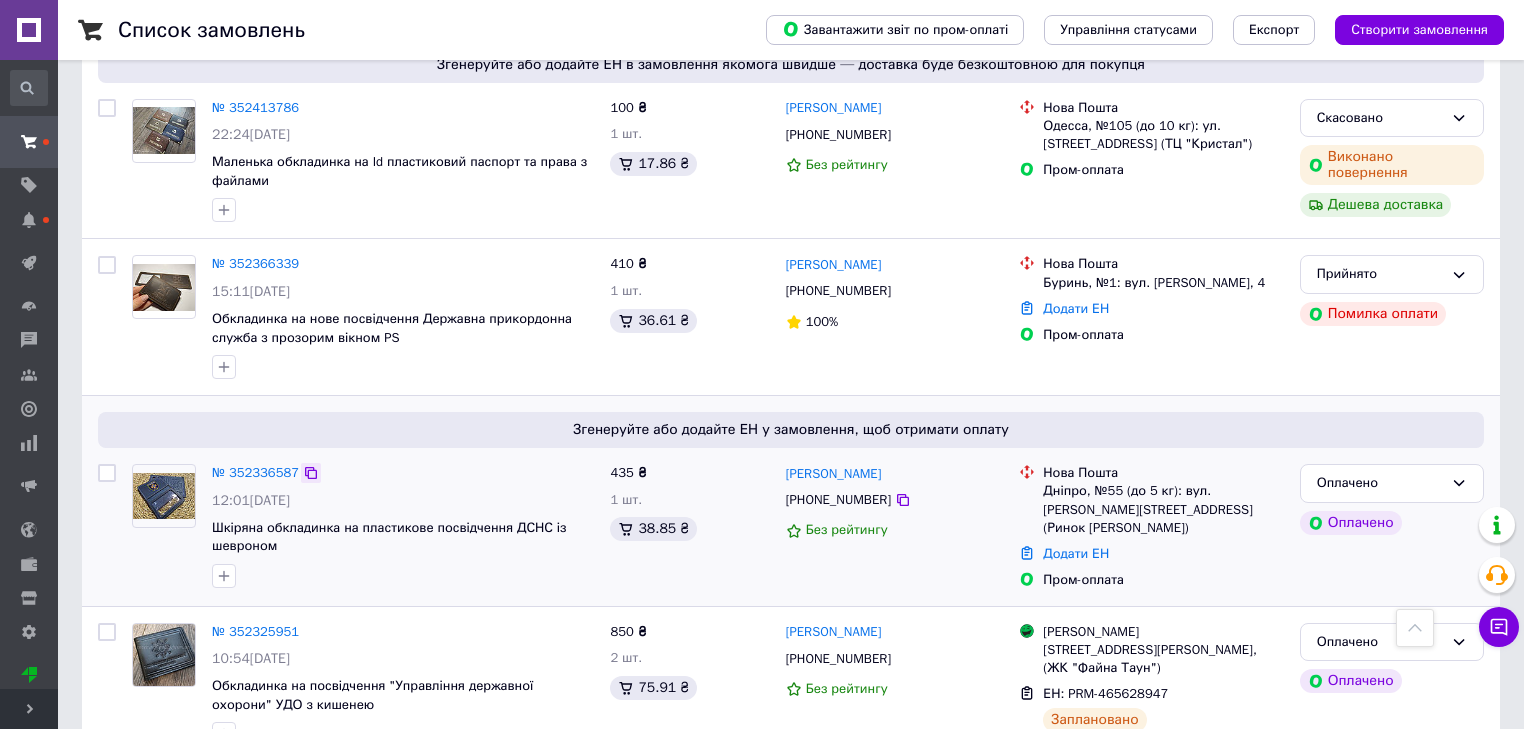 click 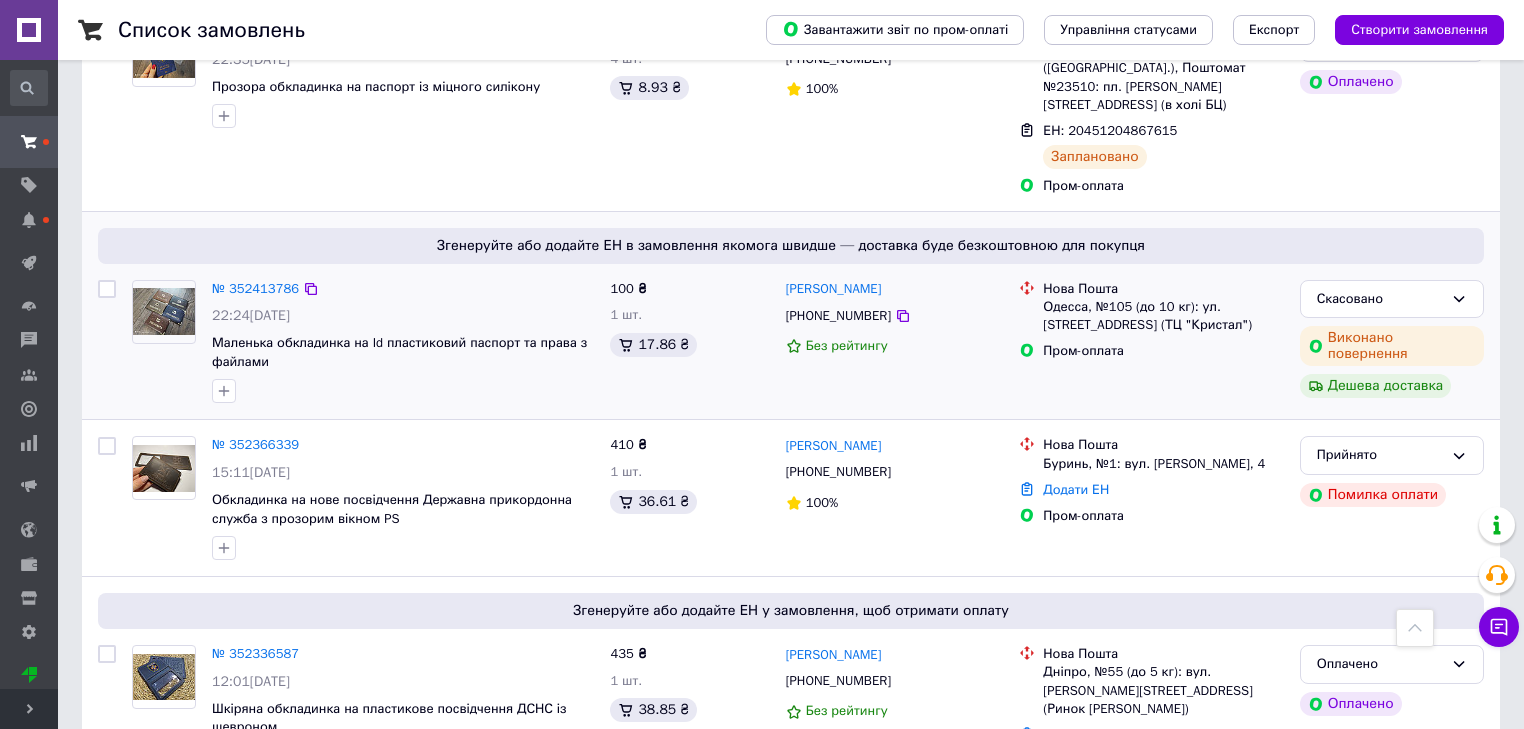 scroll, scrollTop: 1360, scrollLeft: 0, axis: vertical 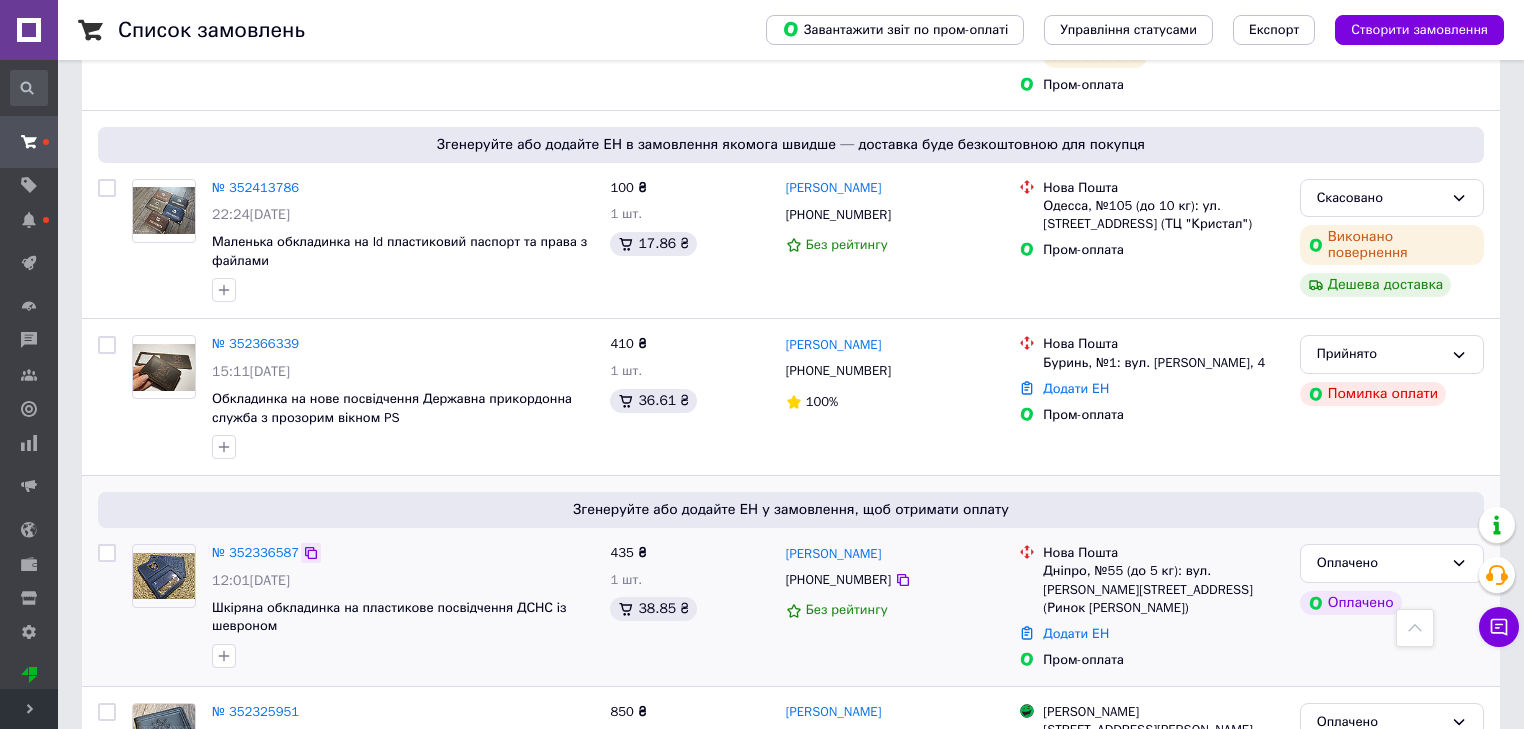 click at bounding box center [311, 553] 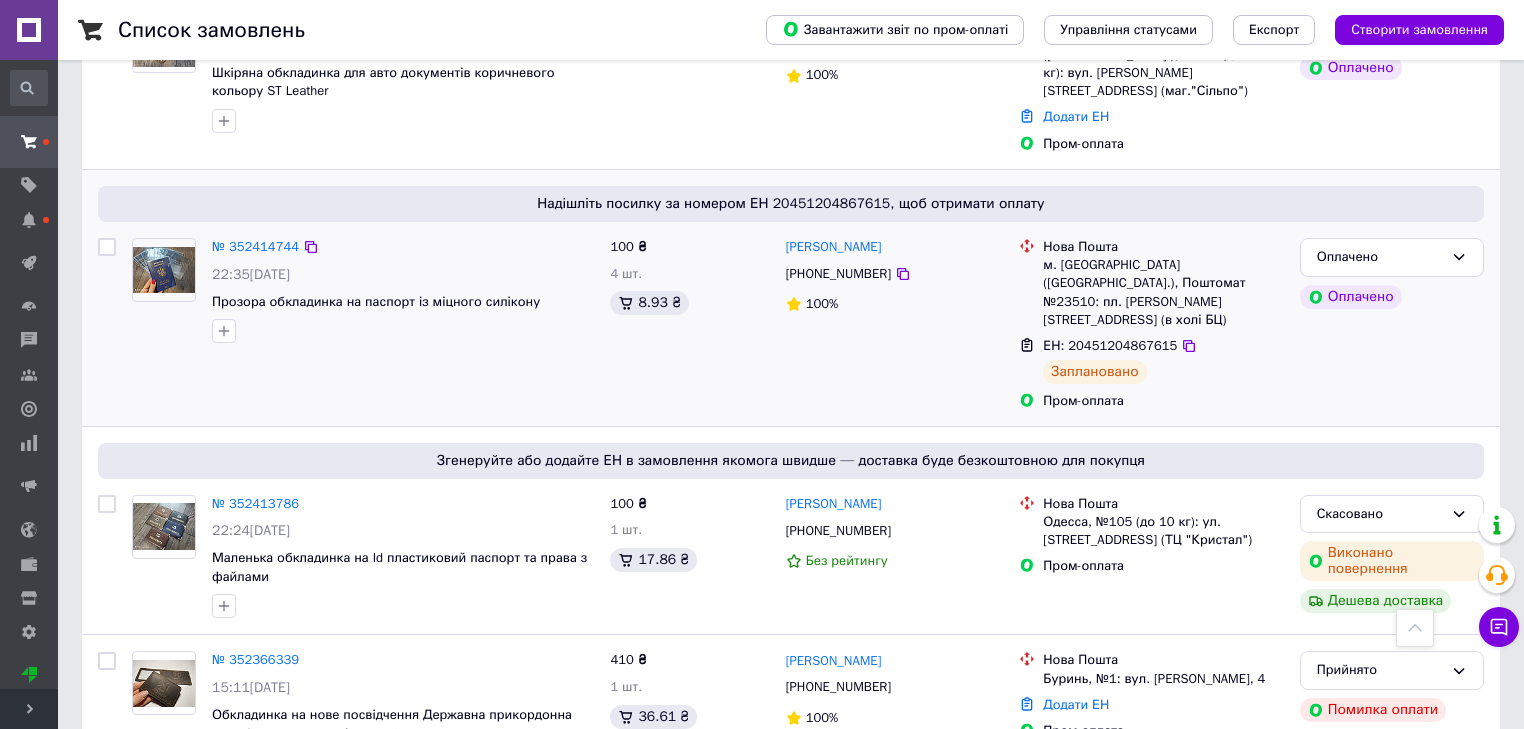 scroll, scrollTop: 1040, scrollLeft: 0, axis: vertical 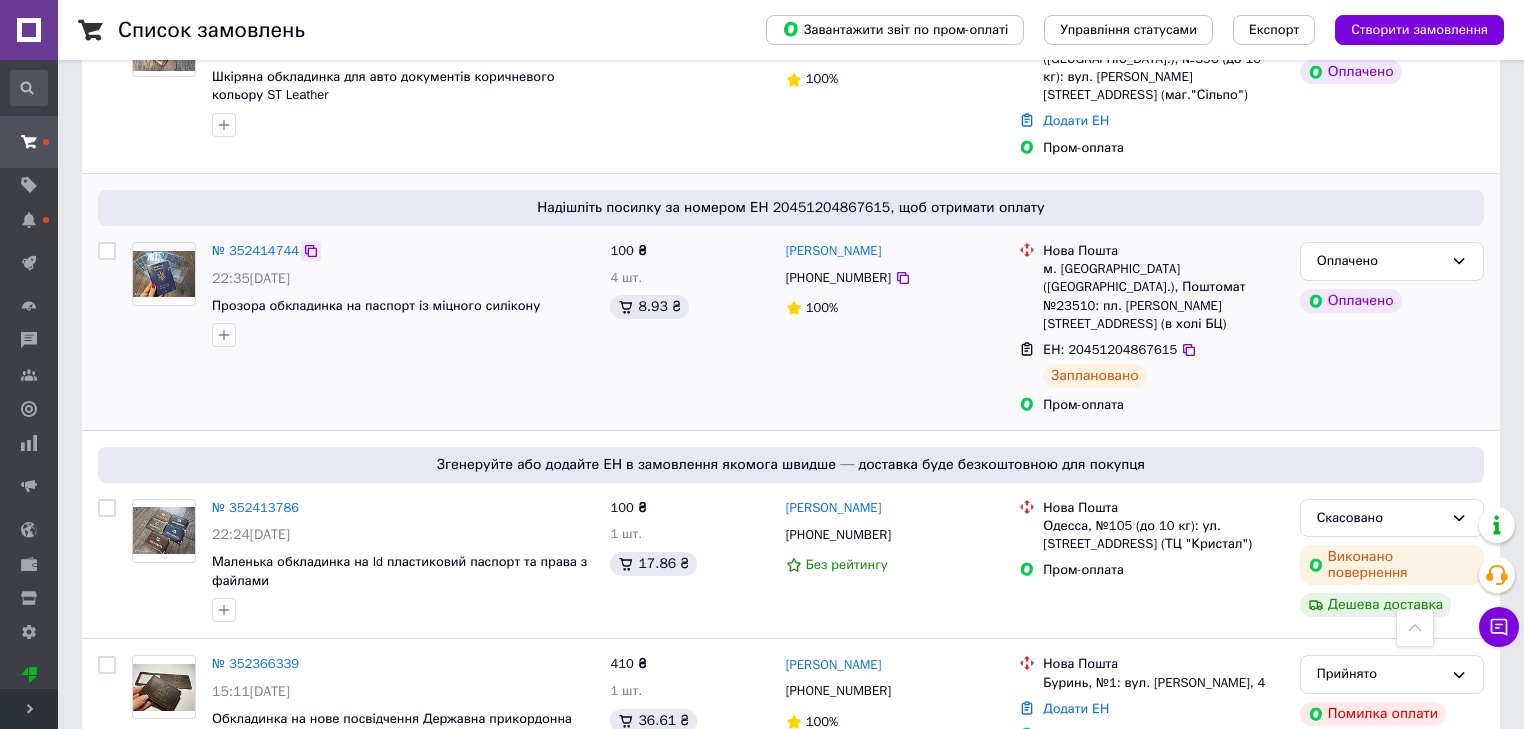click 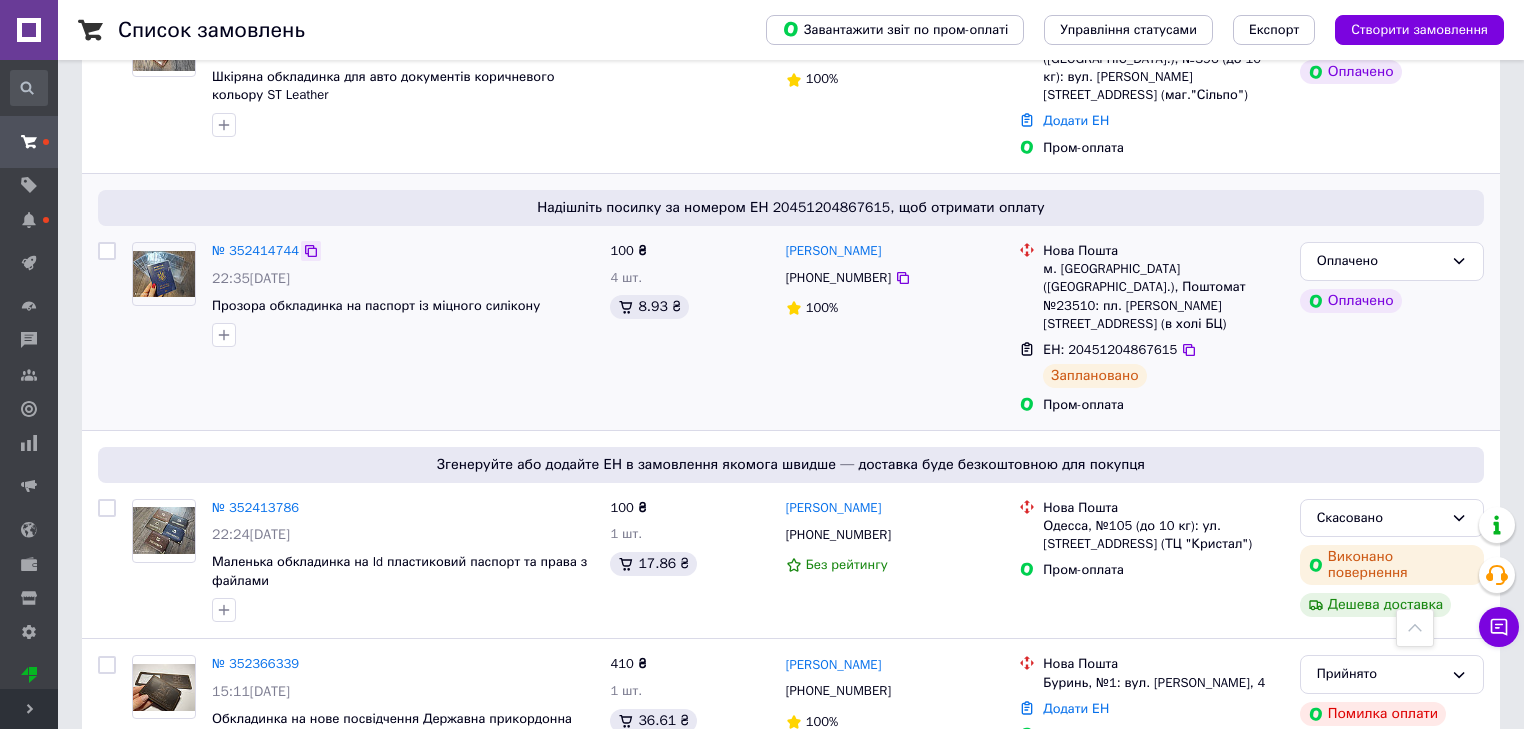 drag, startPoint x: 308, startPoint y: 208, endPoint x: 324, endPoint y: 4, distance: 204.6265 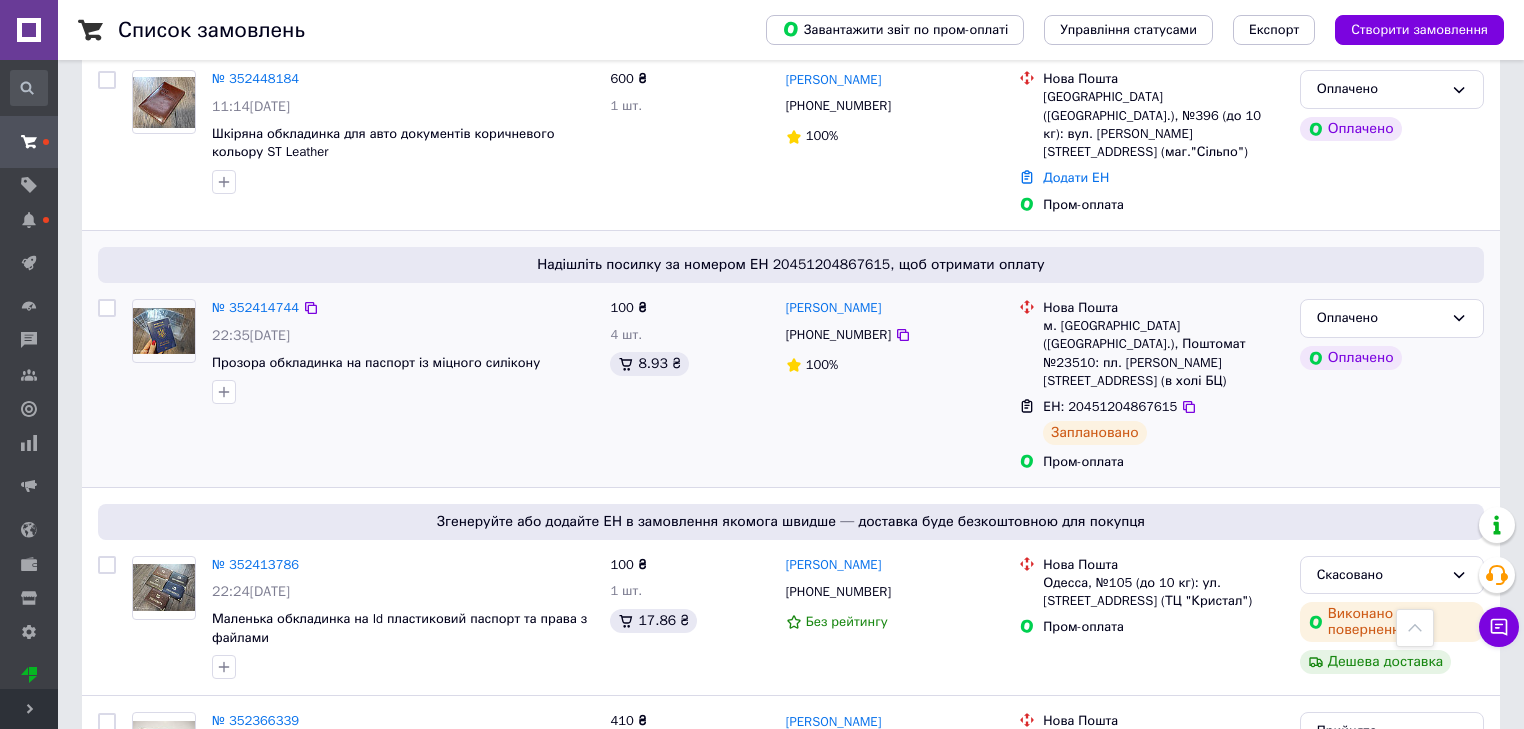 scroll, scrollTop: 800, scrollLeft: 0, axis: vertical 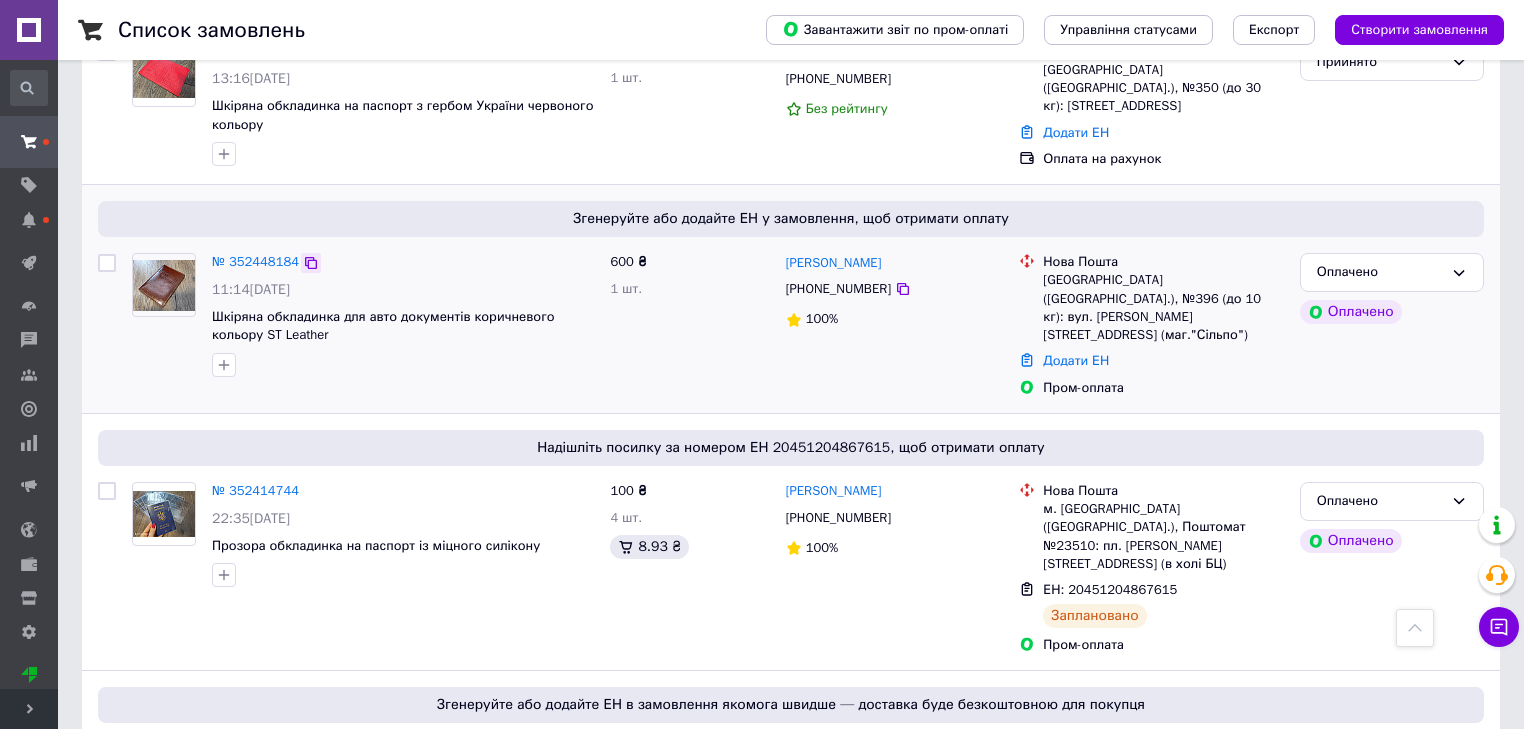 click at bounding box center [311, 263] 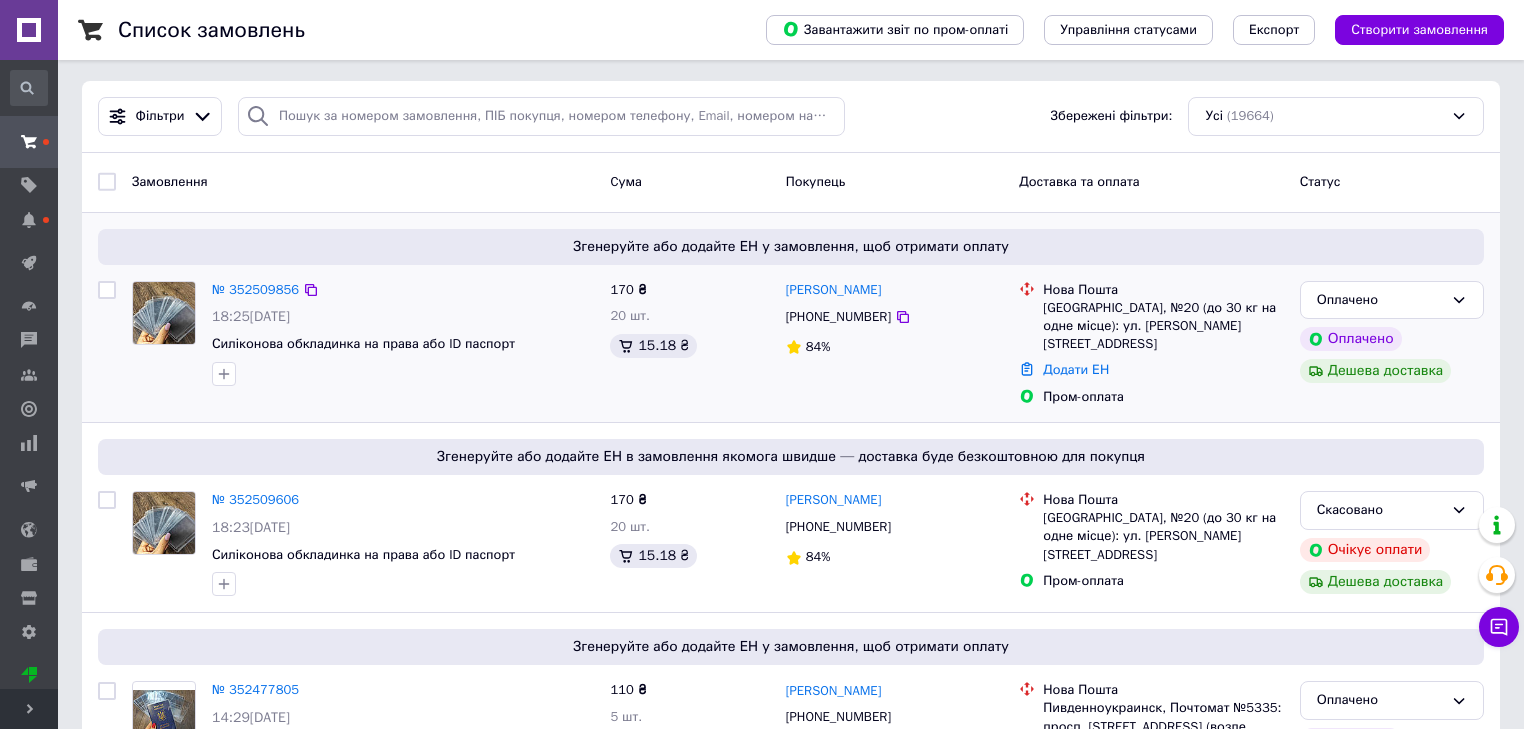 scroll, scrollTop: 0, scrollLeft: 0, axis: both 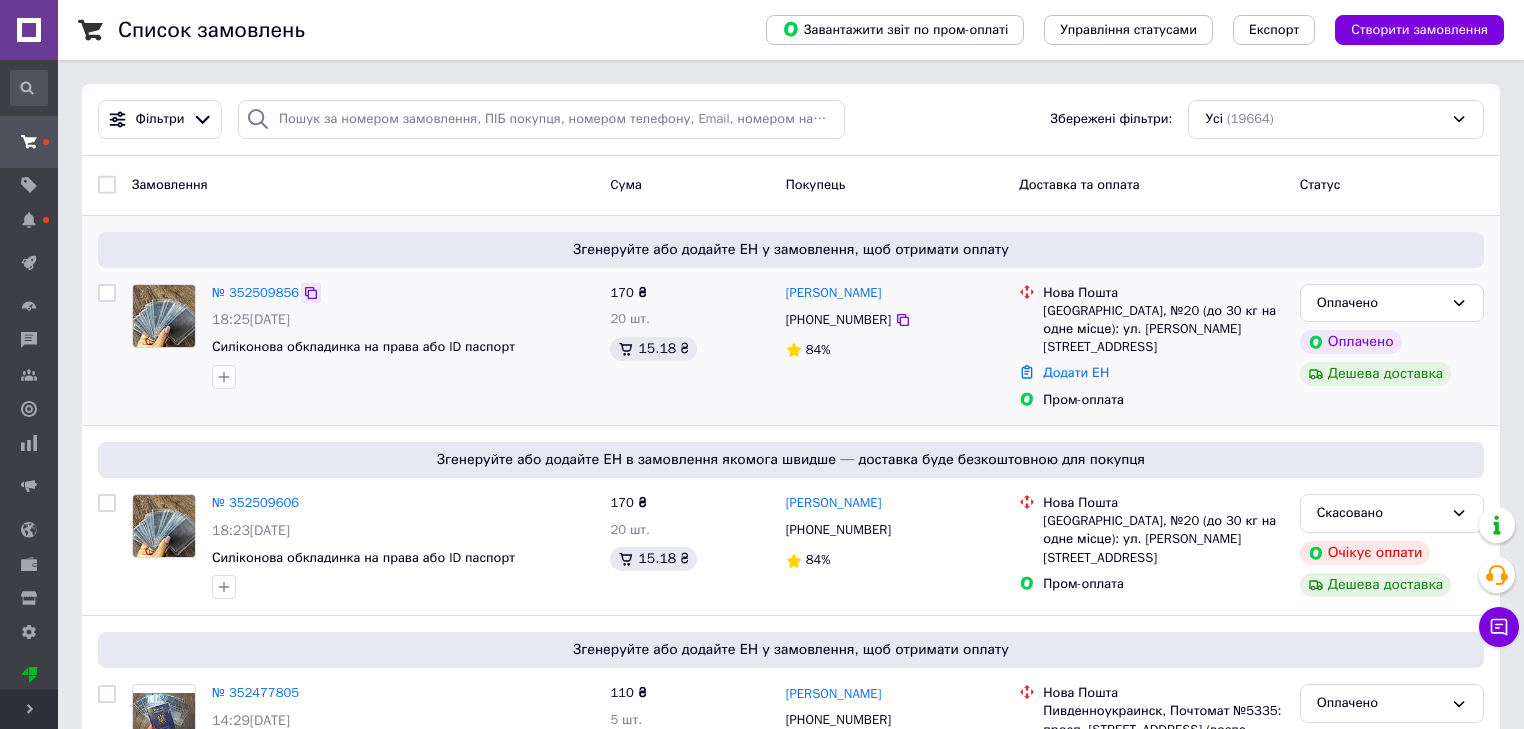 drag, startPoint x: 309, startPoint y: 292, endPoint x: 297, endPoint y: 213, distance: 79.9062 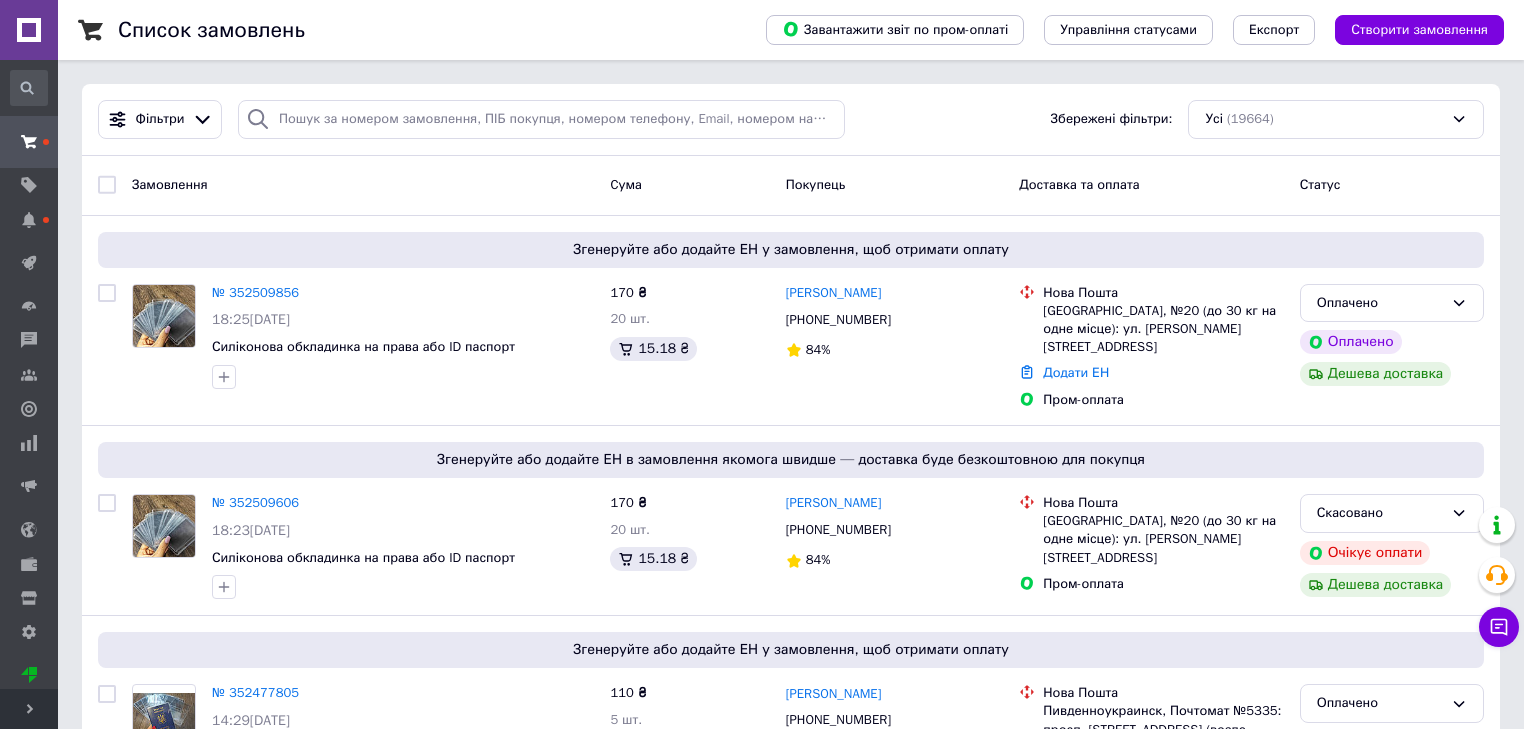 click 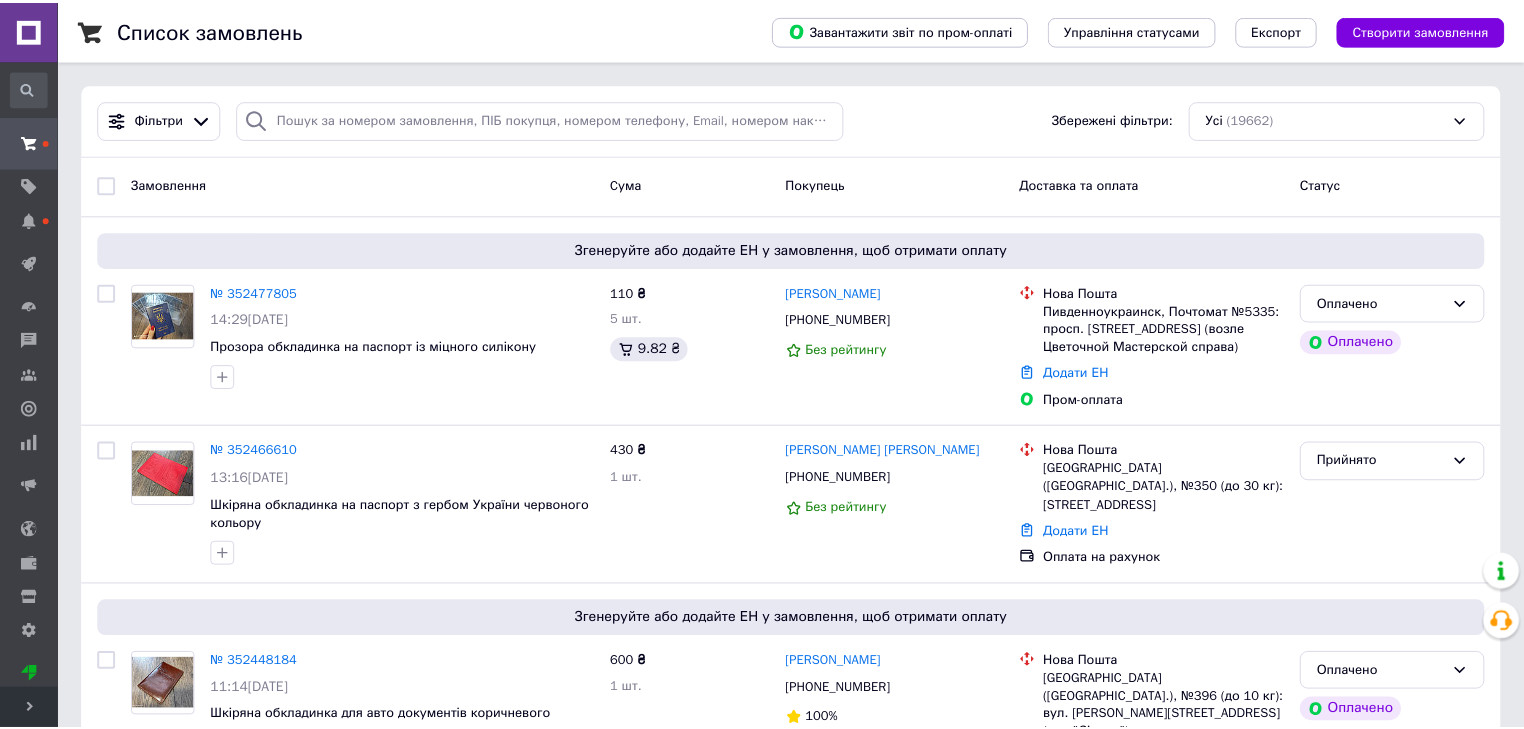 scroll, scrollTop: 0, scrollLeft: 0, axis: both 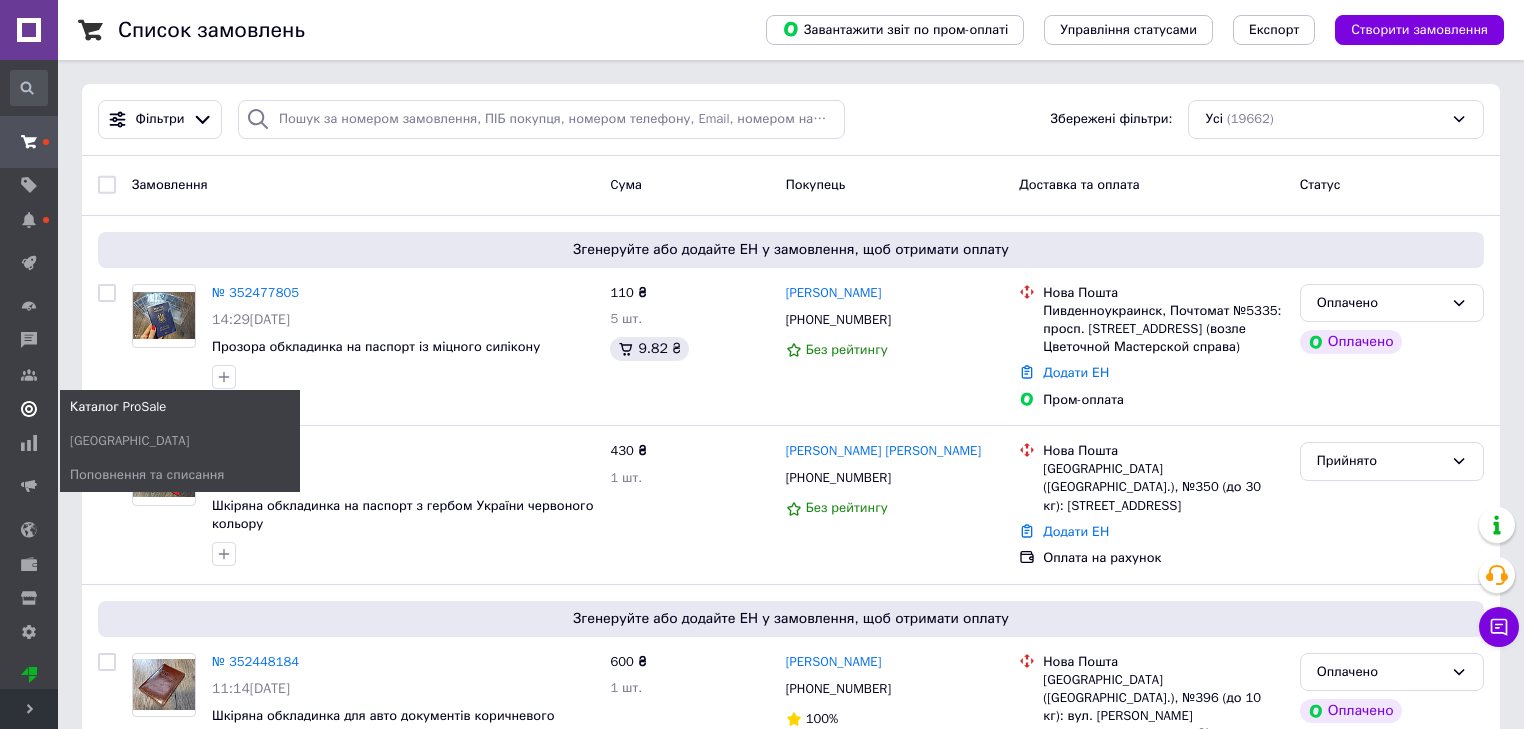 click 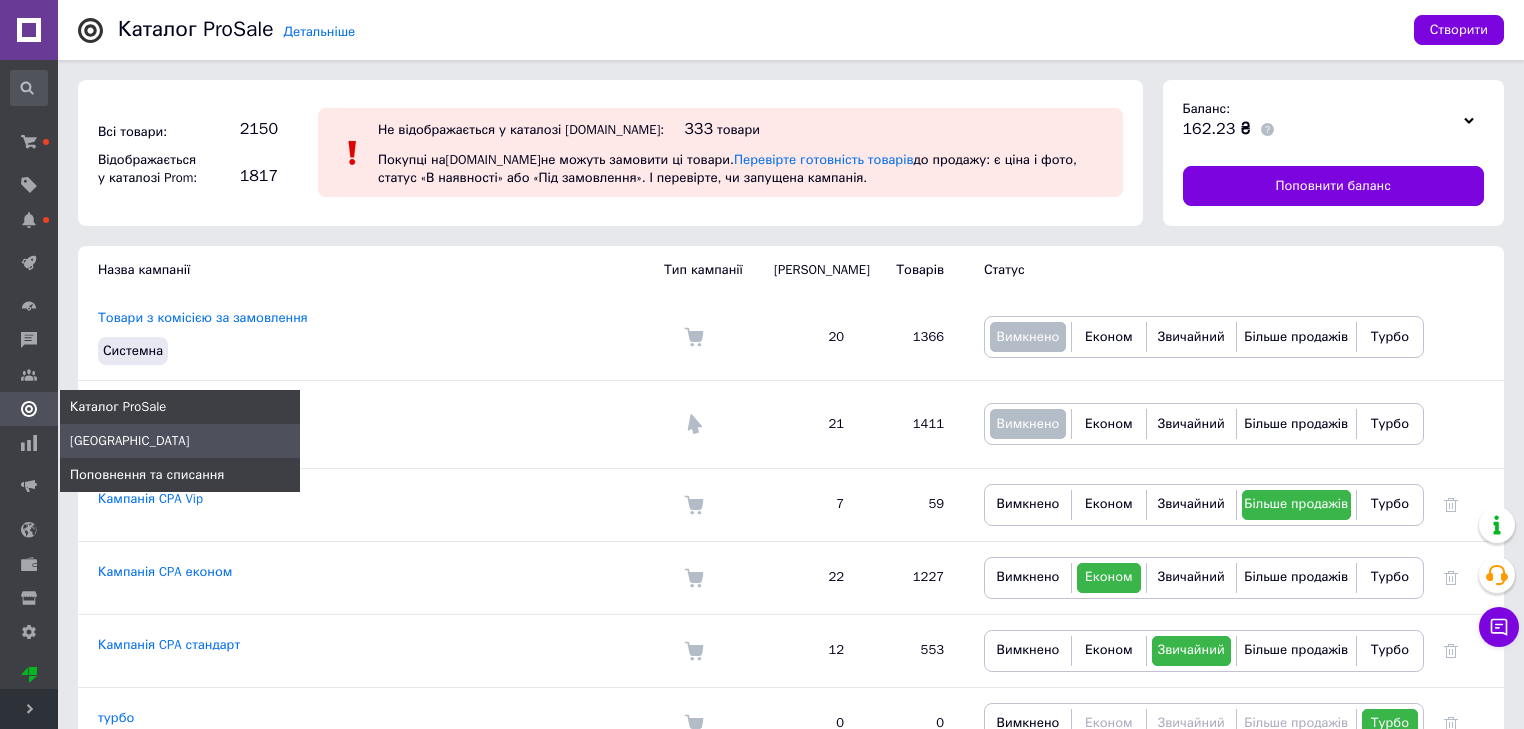 click on "Поповнення та списання" at bounding box center [147, 475] 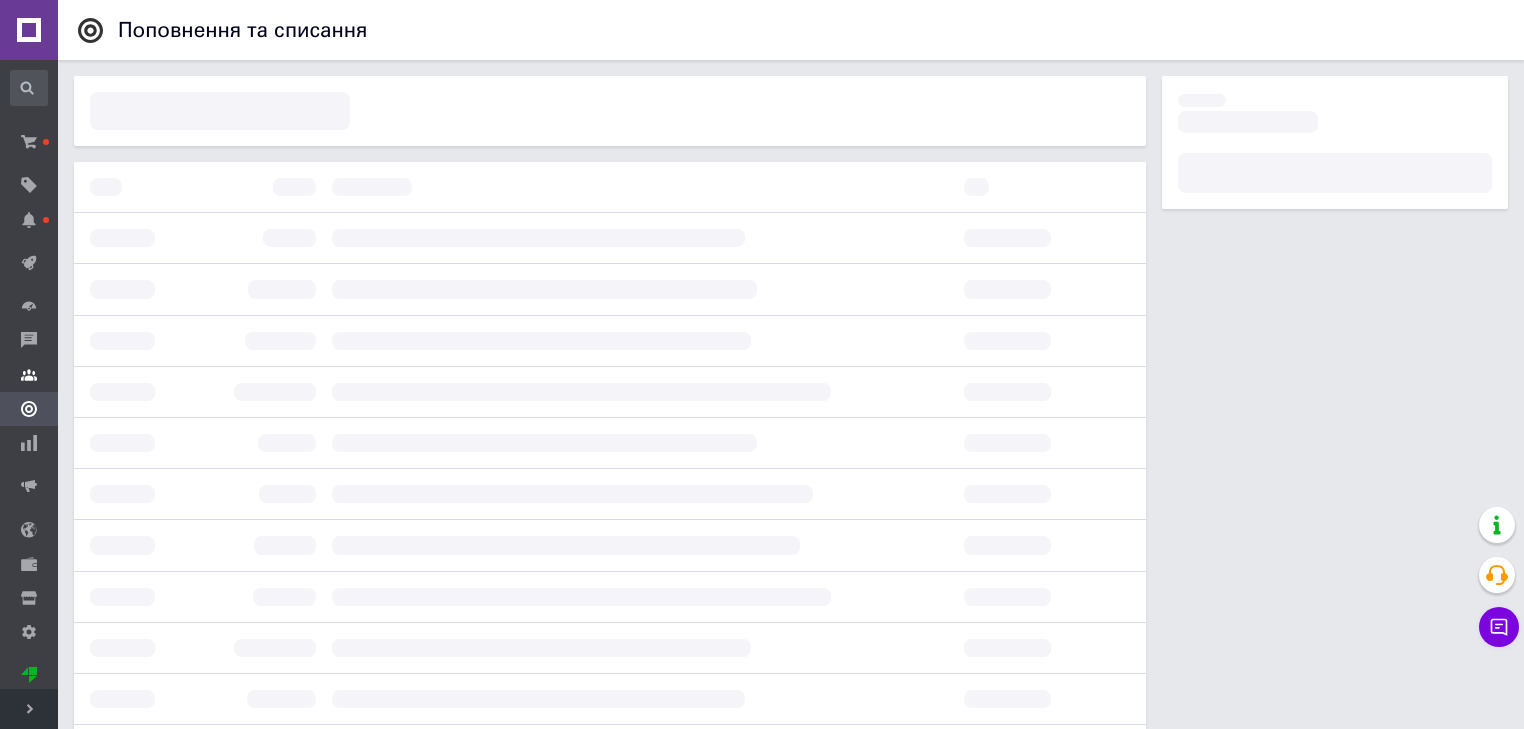 click 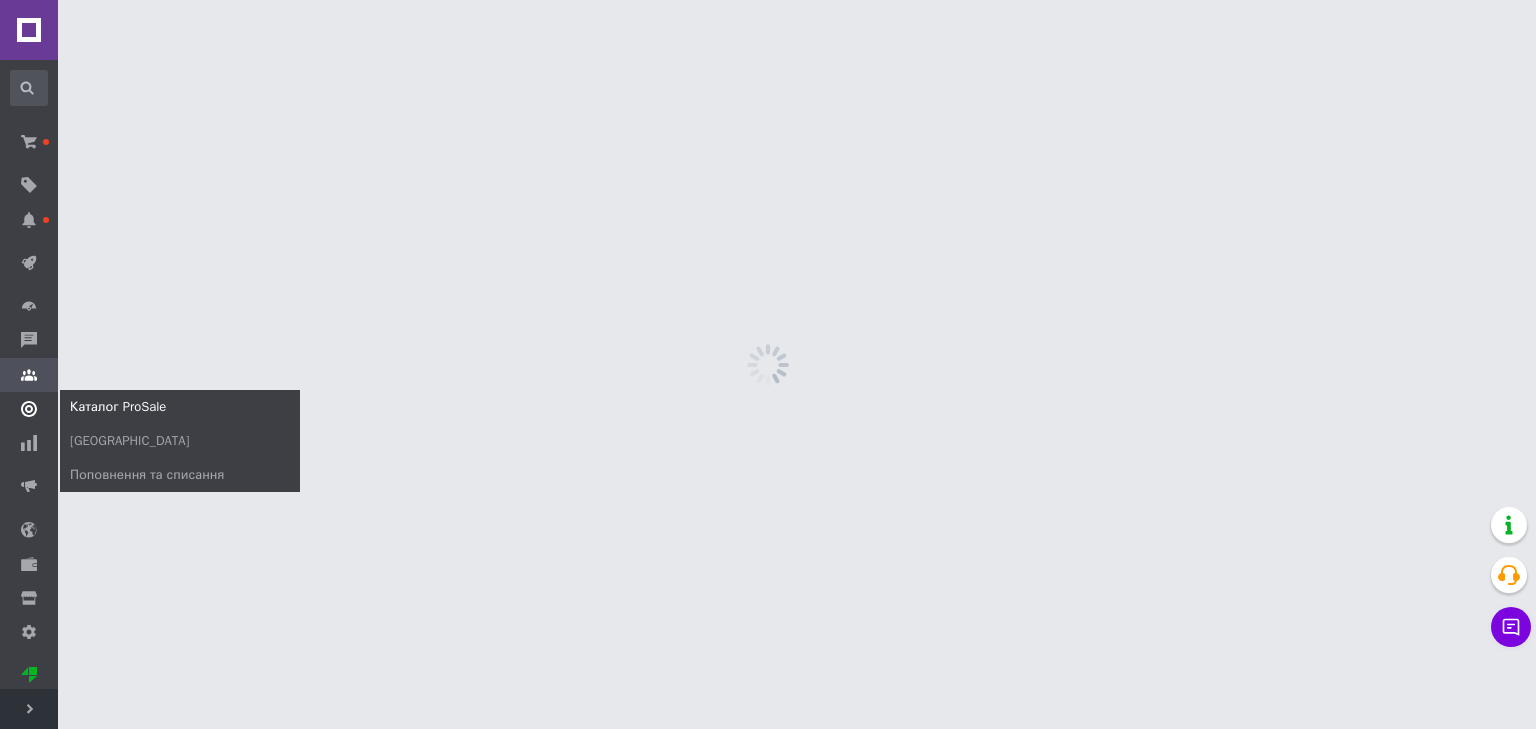 click 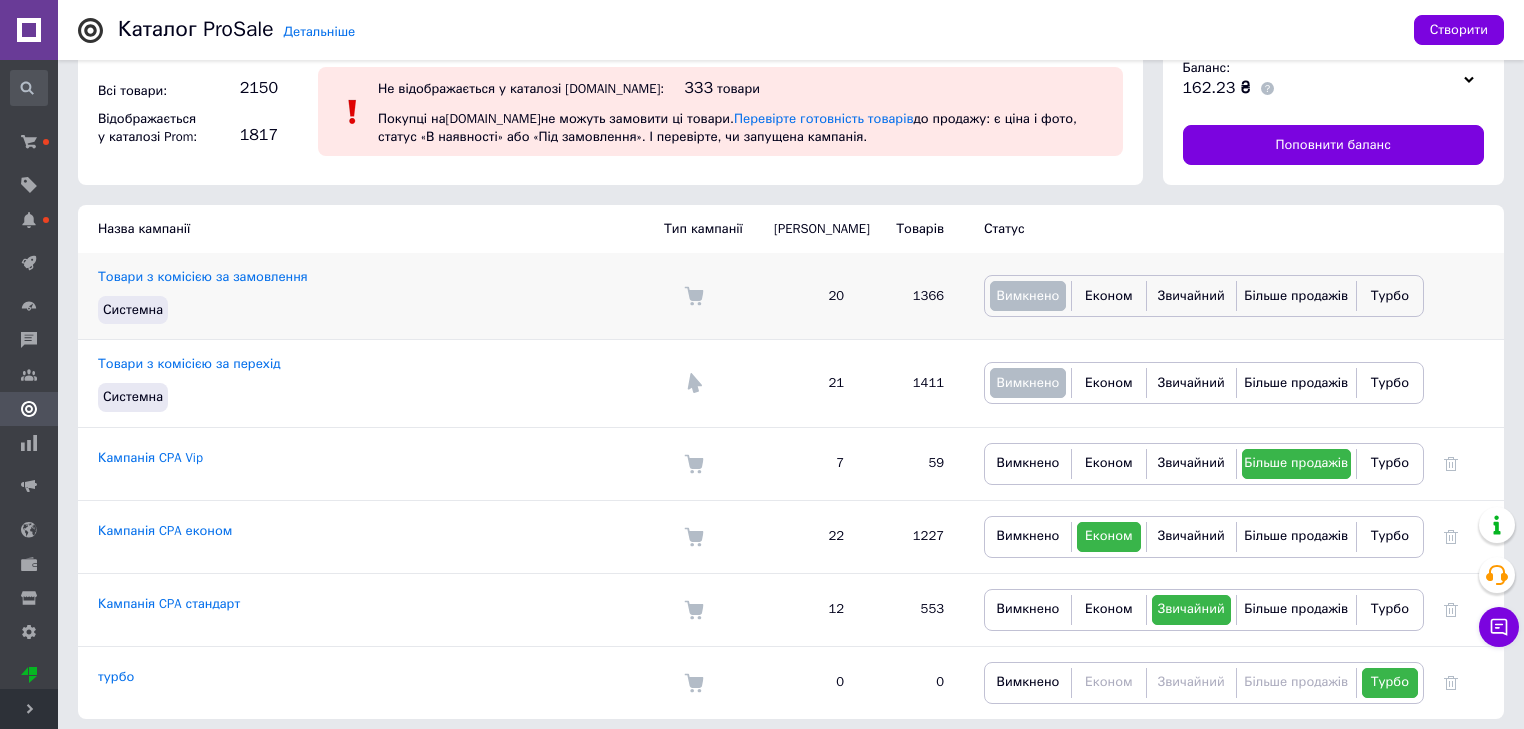 scroll, scrollTop: 48, scrollLeft: 0, axis: vertical 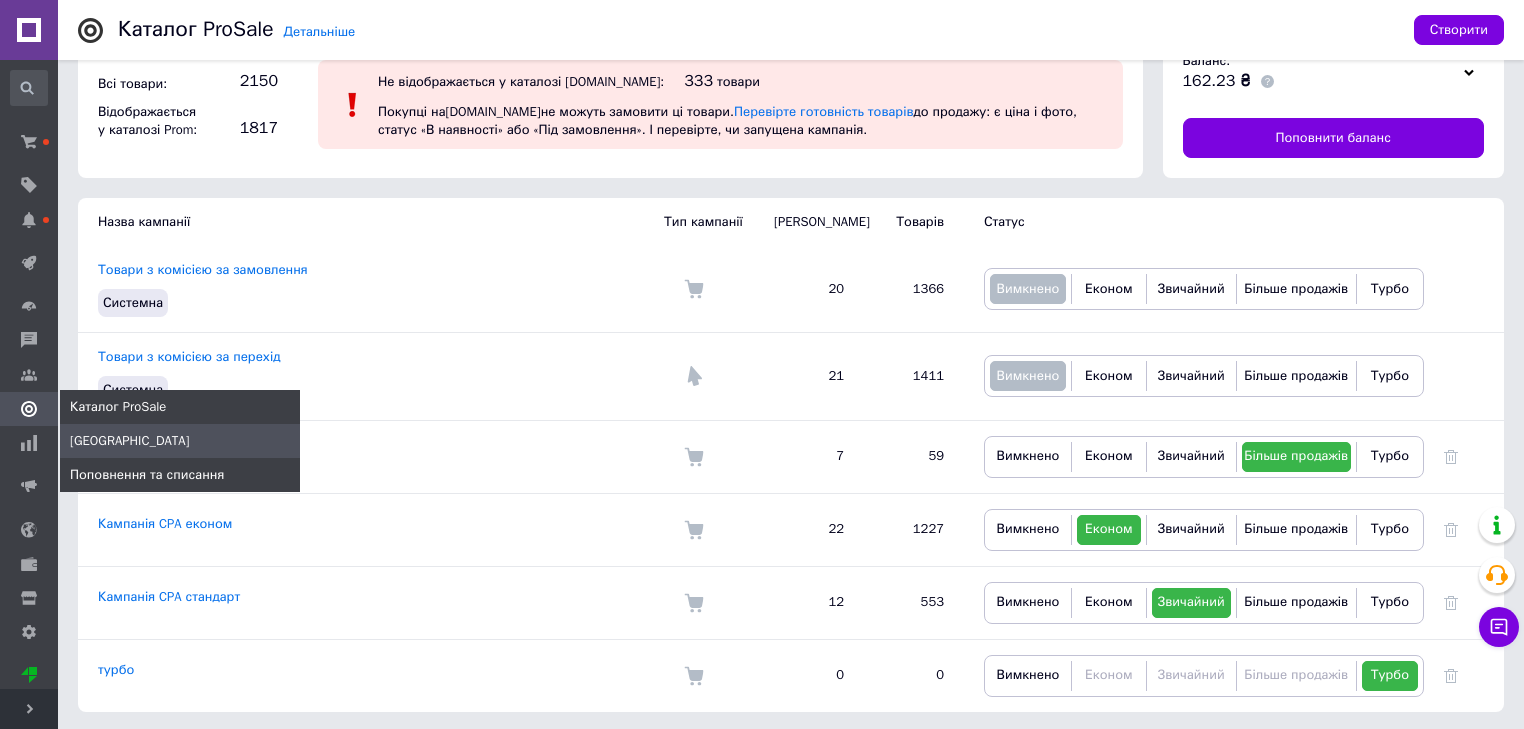 click on "Поповнення та списання" at bounding box center (180, 475) 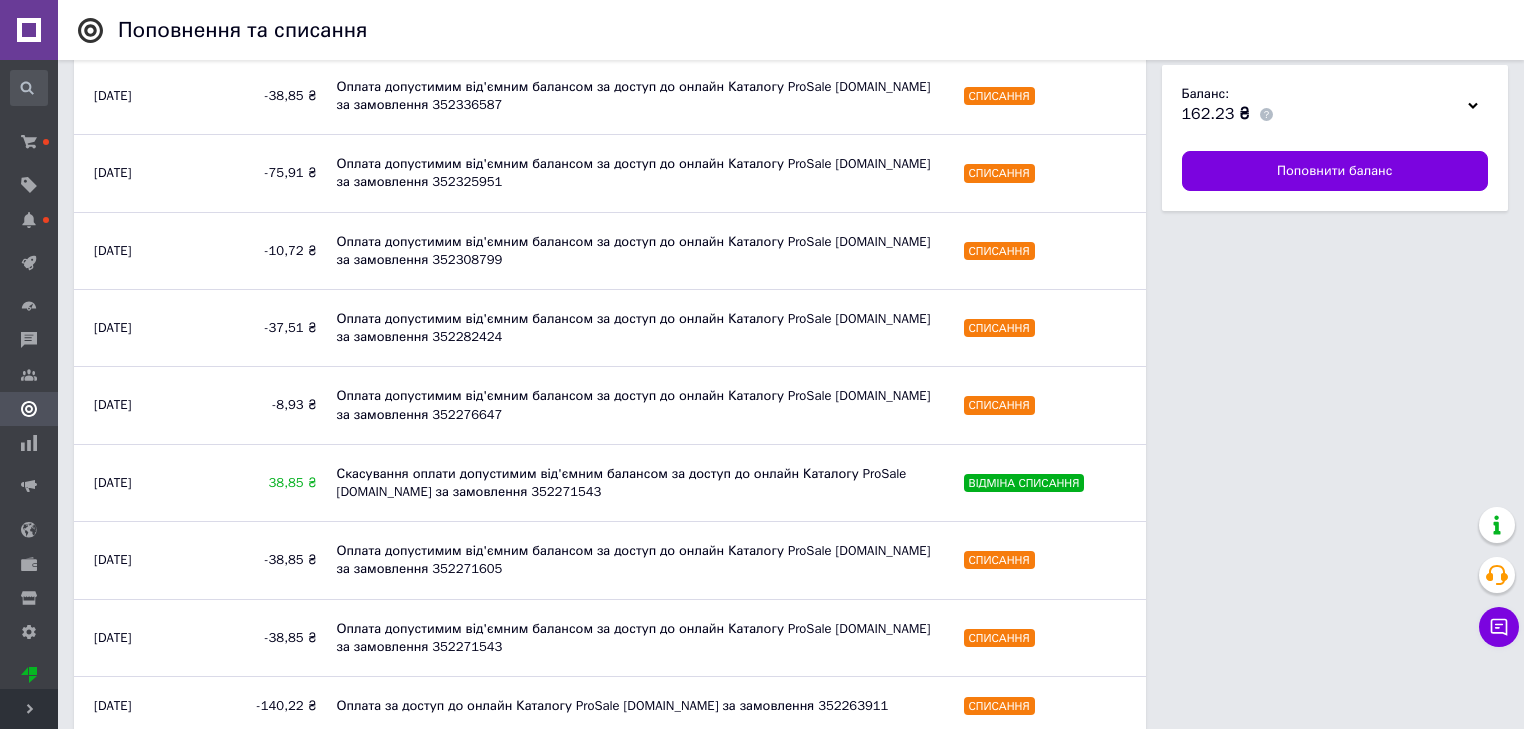 scroll, scrollTop: 689, scrollLeft: 0, axis: vertical 